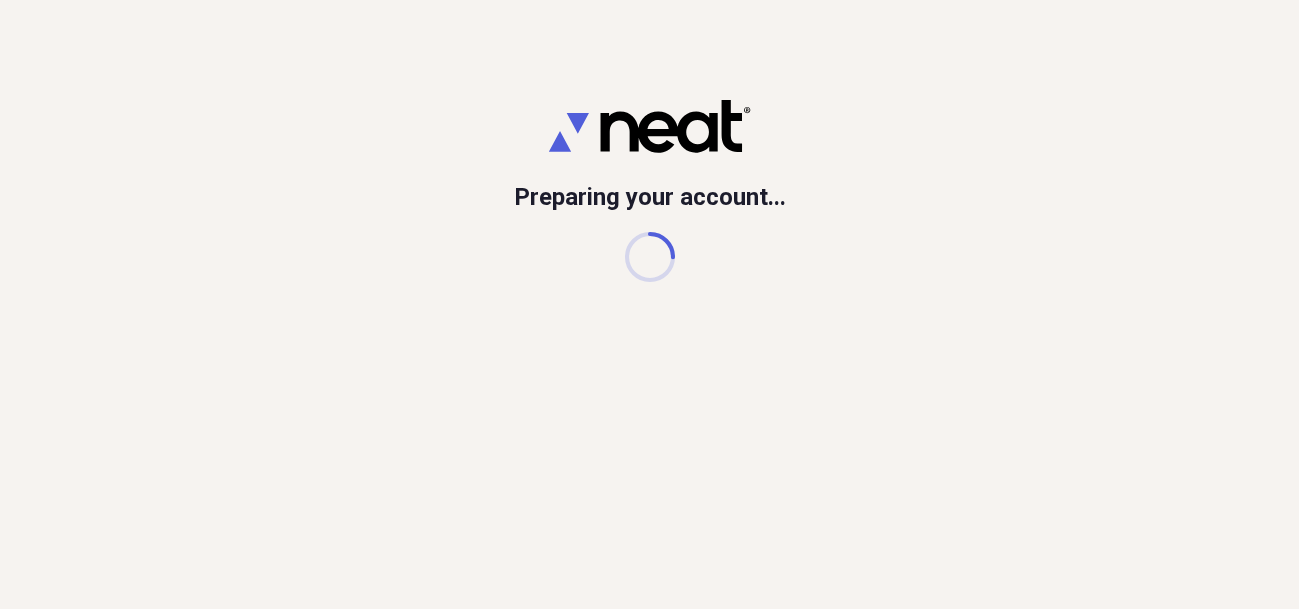scroll, scrollTop: 0, scrollLeft: 0, axis: both 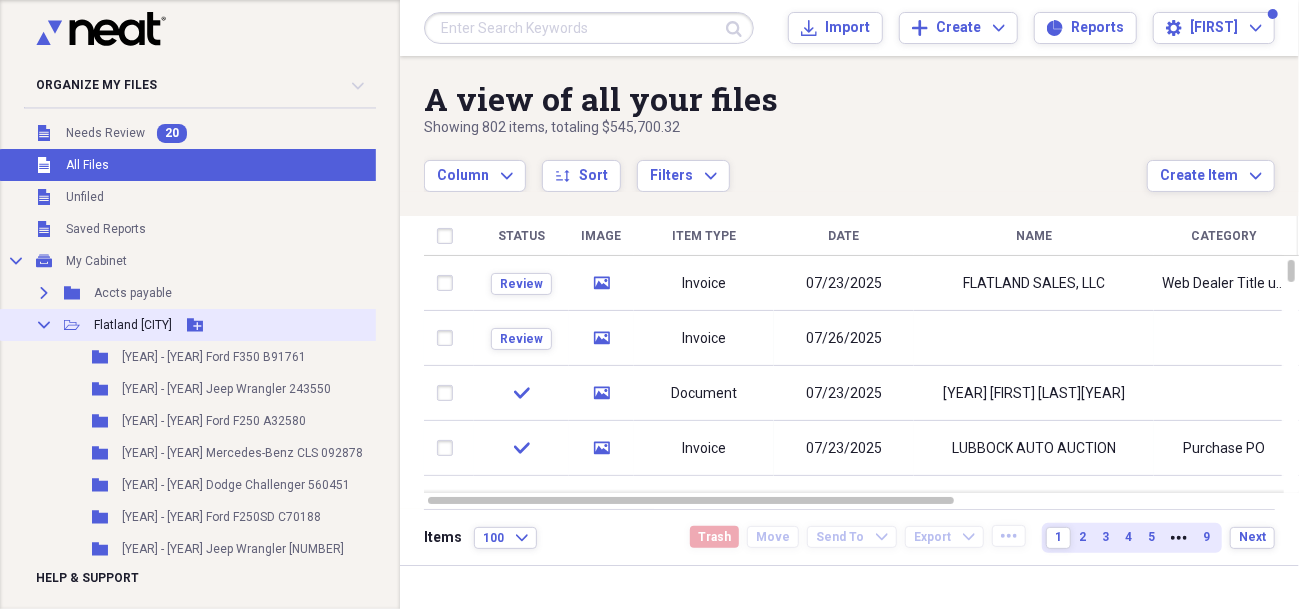 click 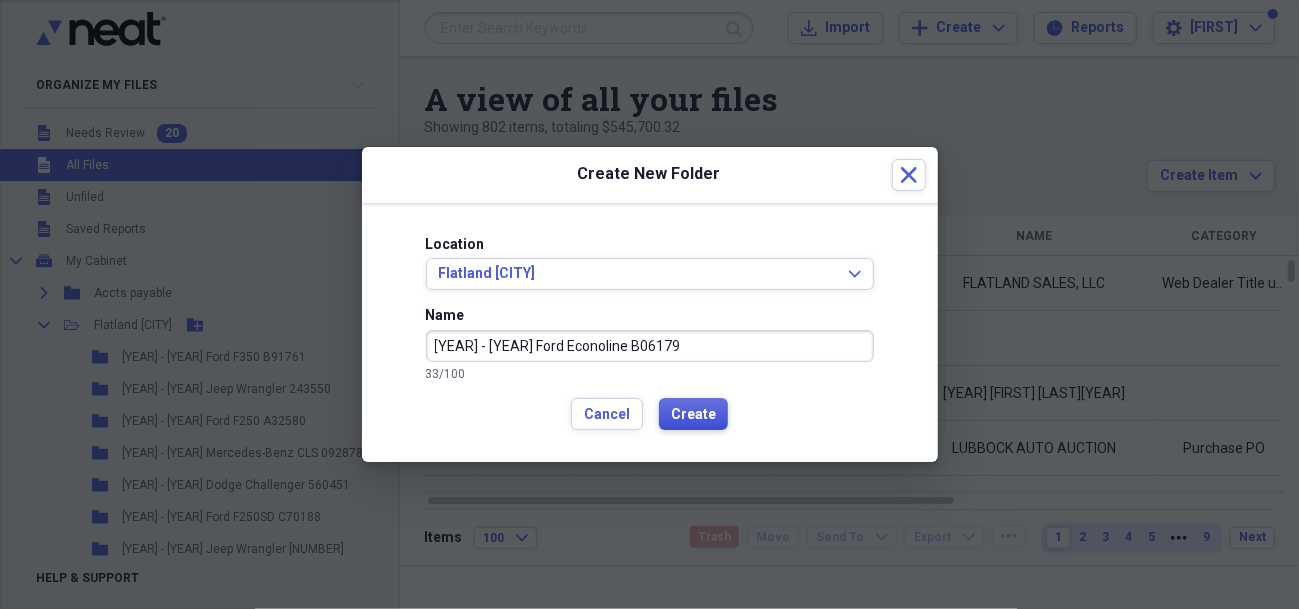 type on "[YEAR] - [YEAR] Ford Econoline B06179" 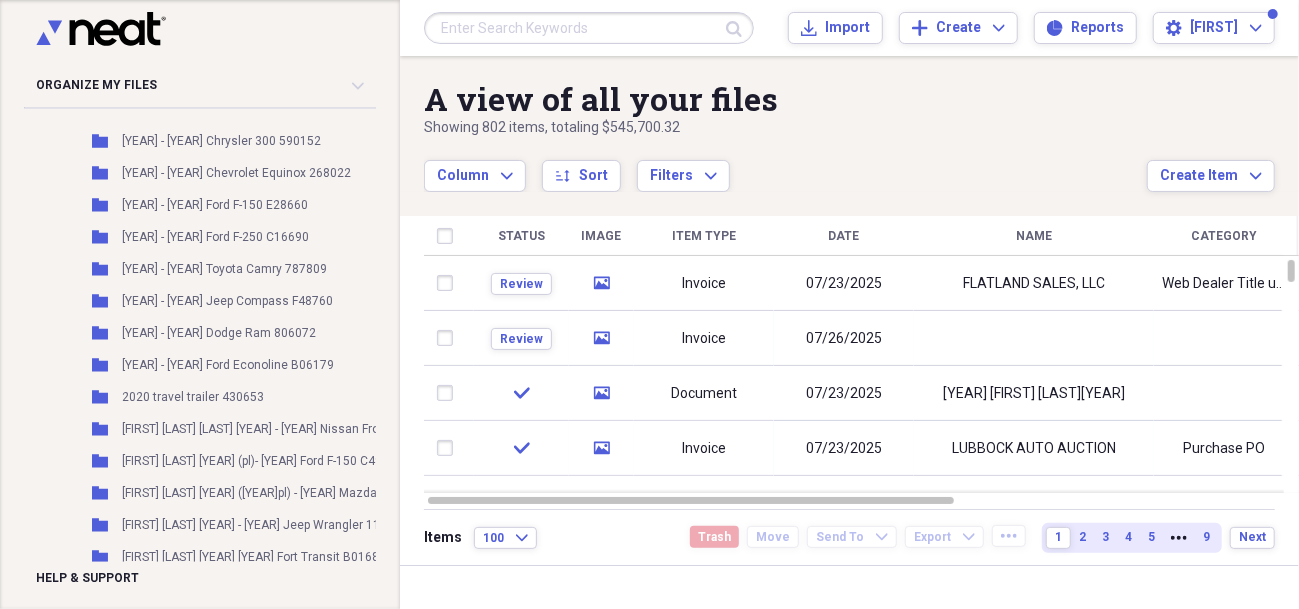 scroll, scrollTop: 2200, scrollLeft: 0, axis: vertical 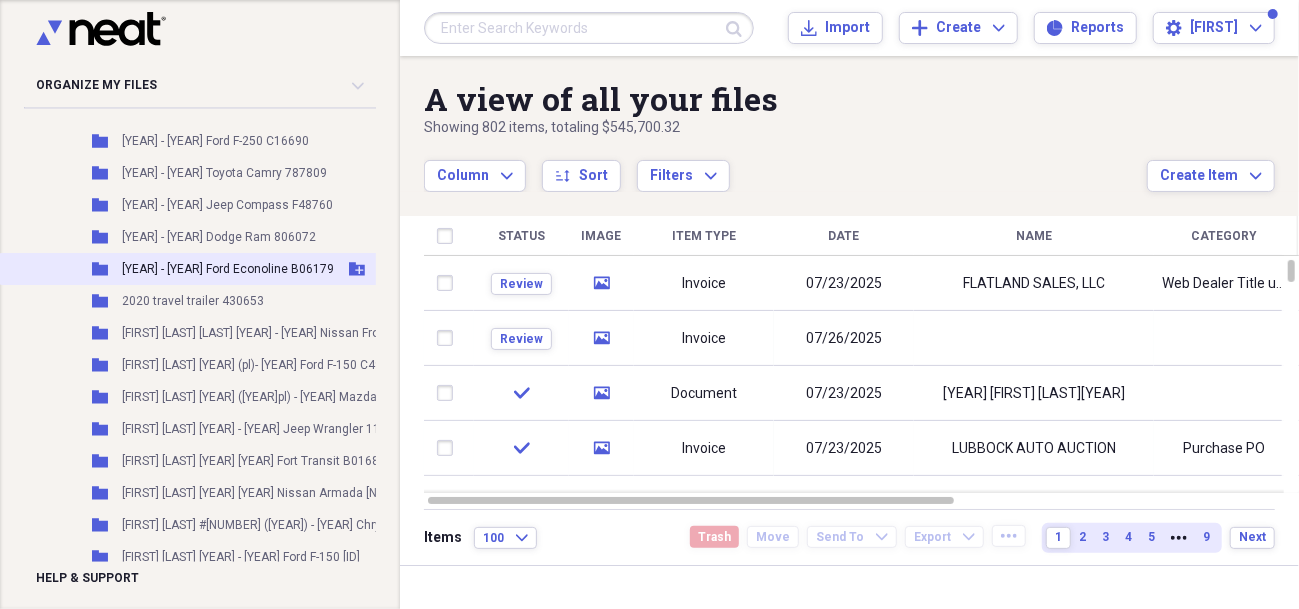 click on "[YEAR] - [YEAR] Ford Econoline B06179" at bounding box center [228, 269] 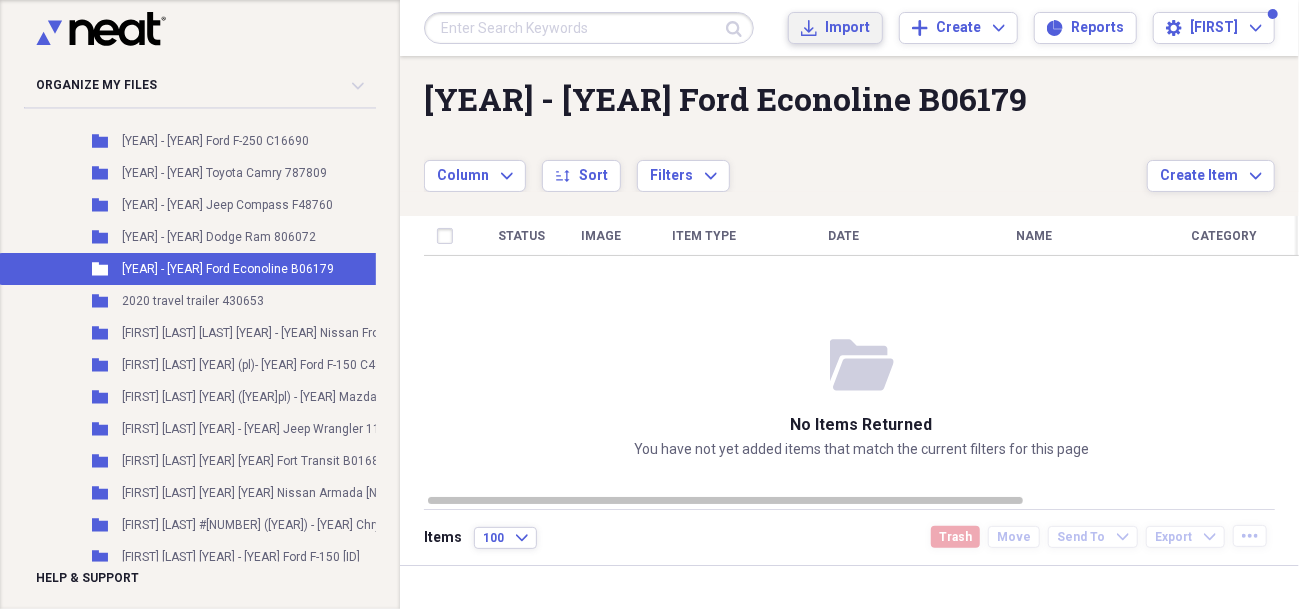 click on "Import" at bounding box center [847, 28] 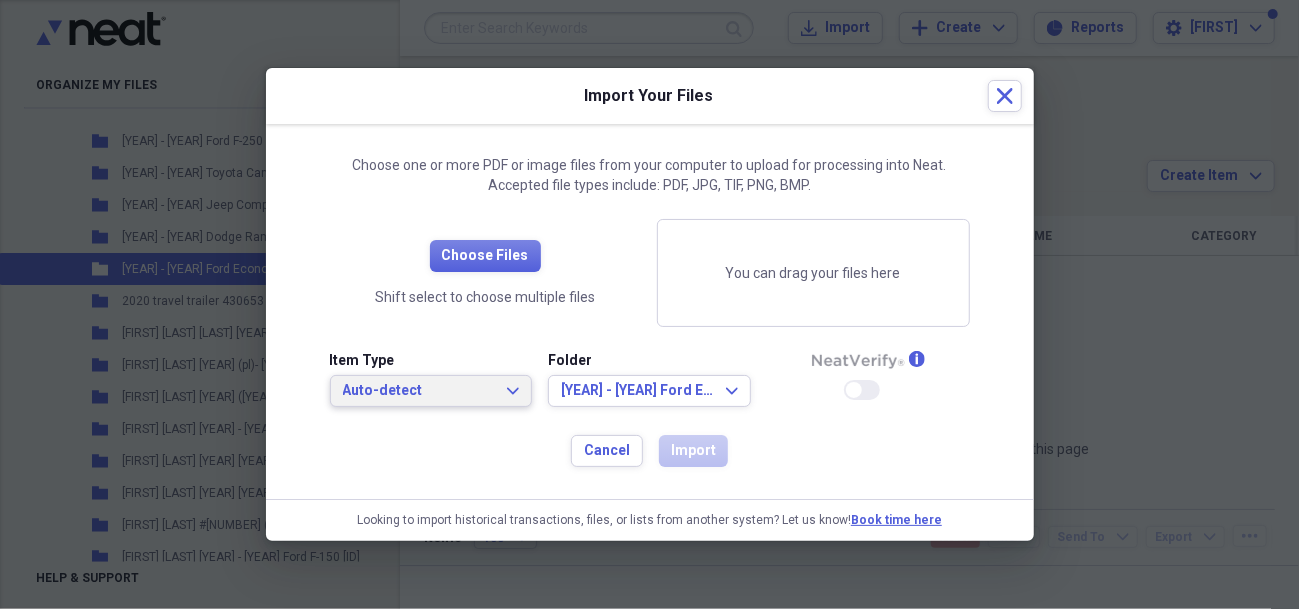 click on "Auto-detect" at bounding box center [419, 391] 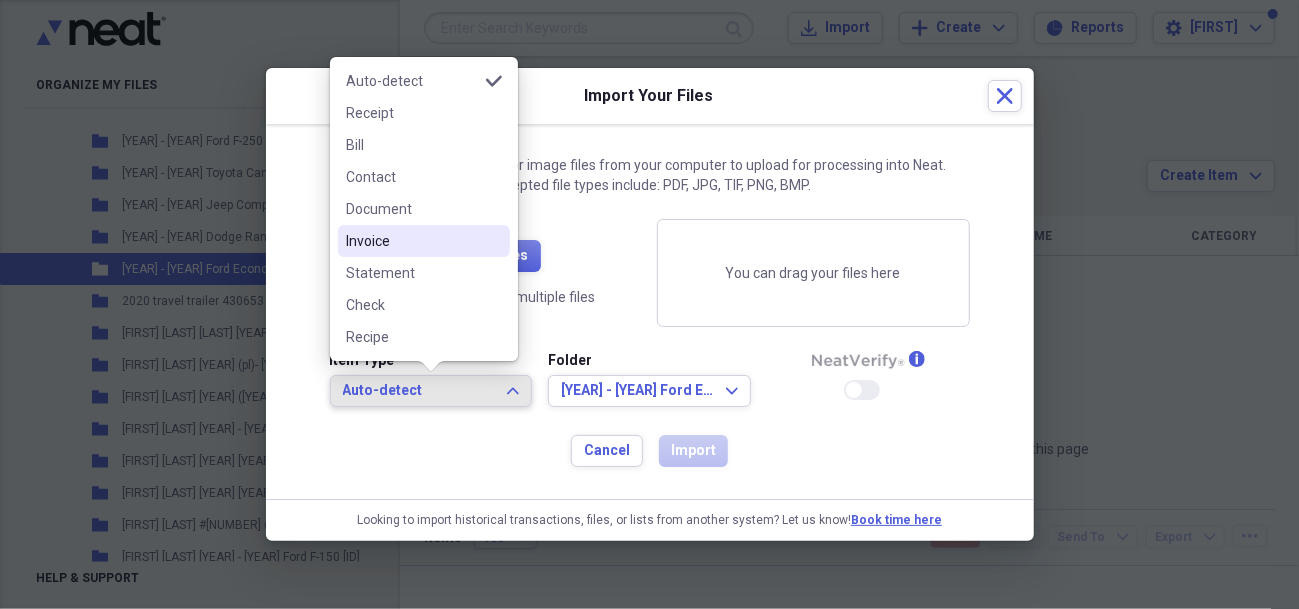 click on "Invoice" at bounding box center (412, 241) 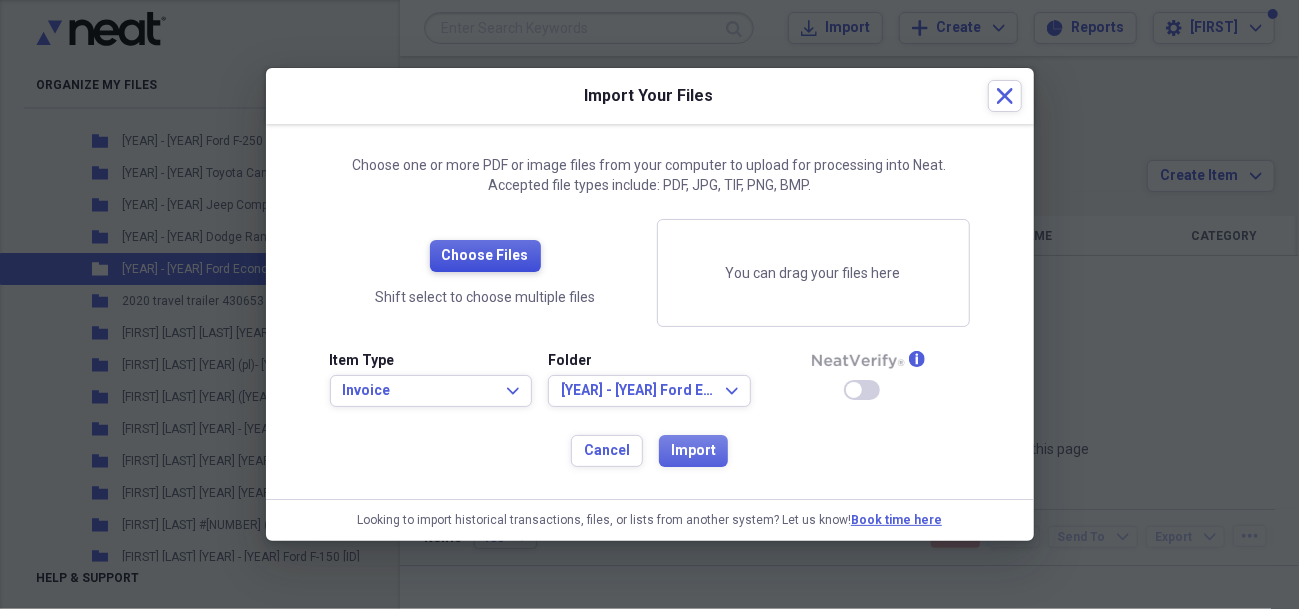 click on "Choose Files" at bounding box center [485, 256] 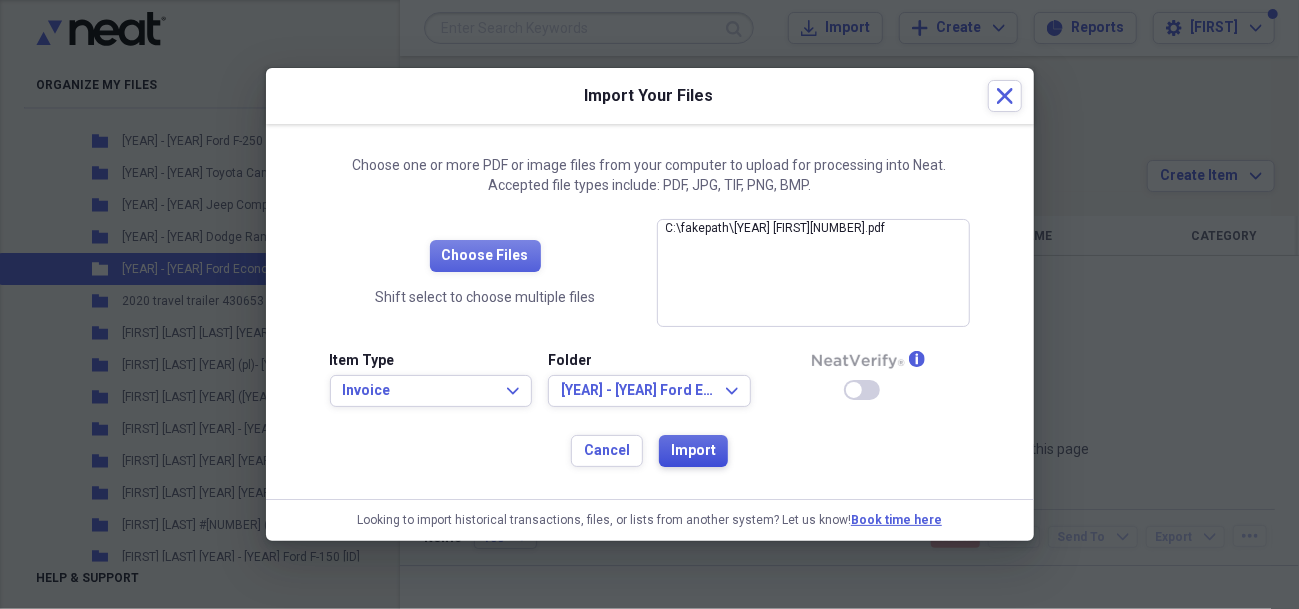 click on "Import" at bounding box center (693, 451) 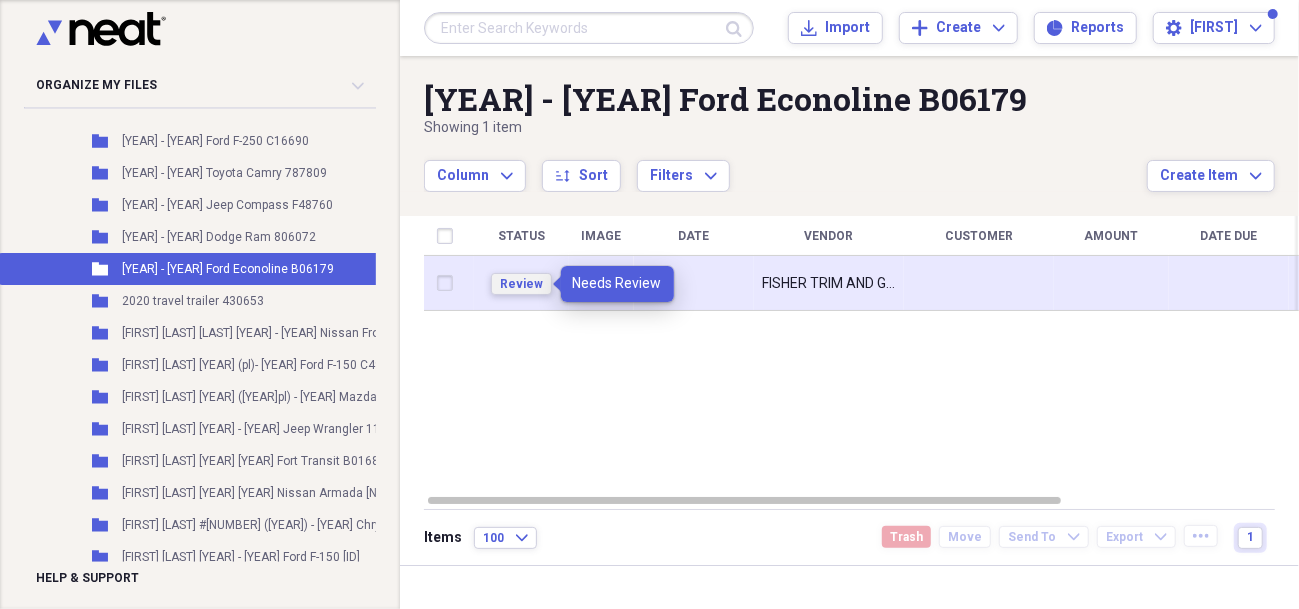 click on "Review" at bounding box center (521, 284) 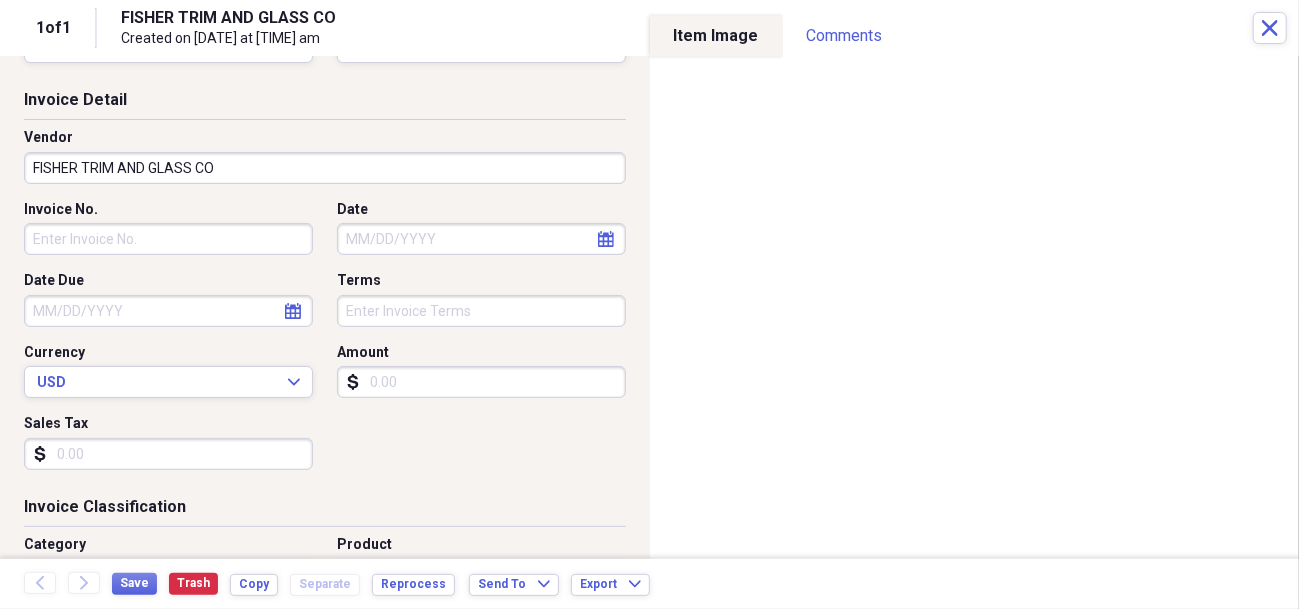 scroll, scrollTop: 100, scrollLeft: 0, axis: vertical 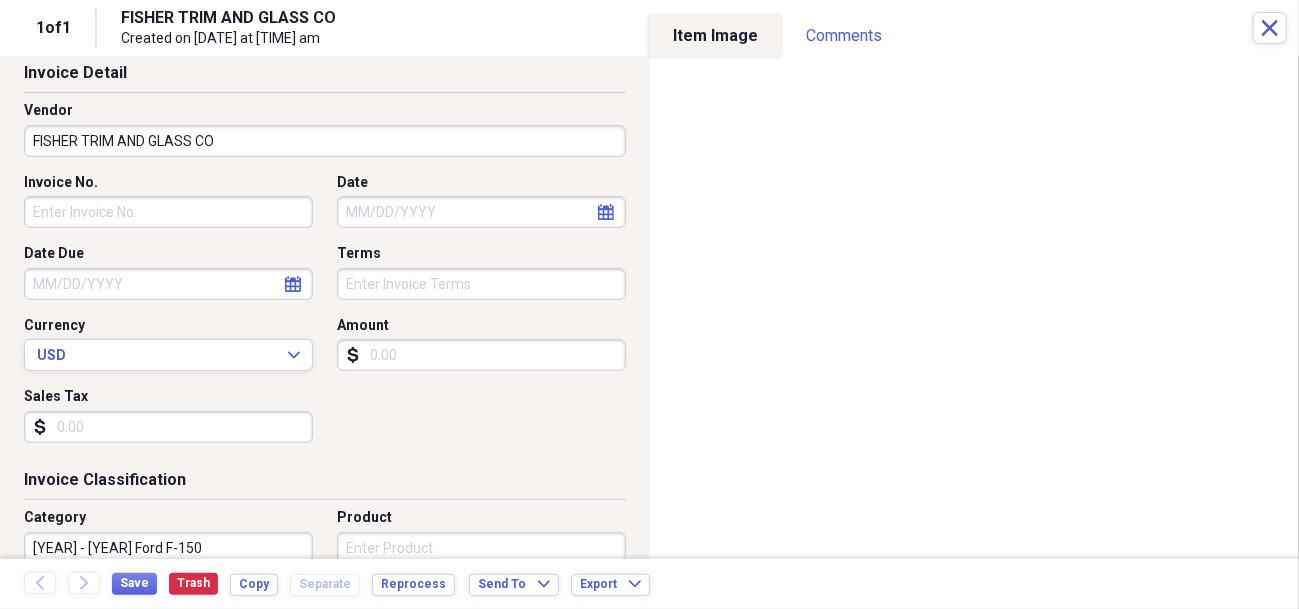 click on "Amount" at bounding box center (481, 355) 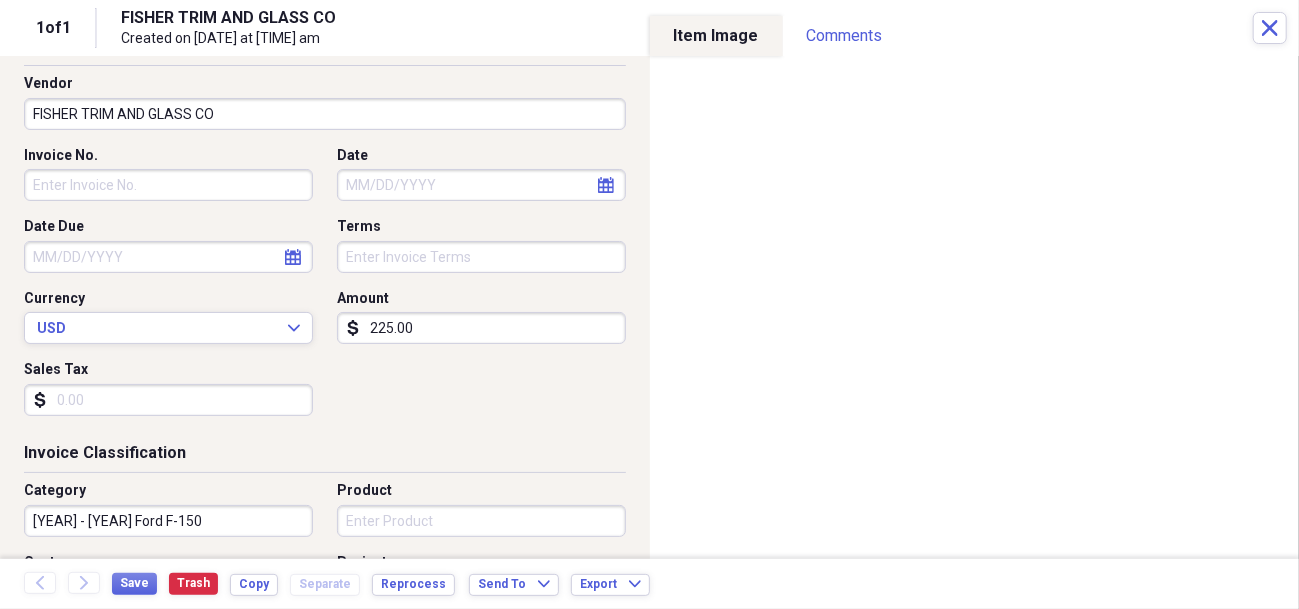 scroll, scrollTop: 200, scrollLeft: 0, axis: vertical 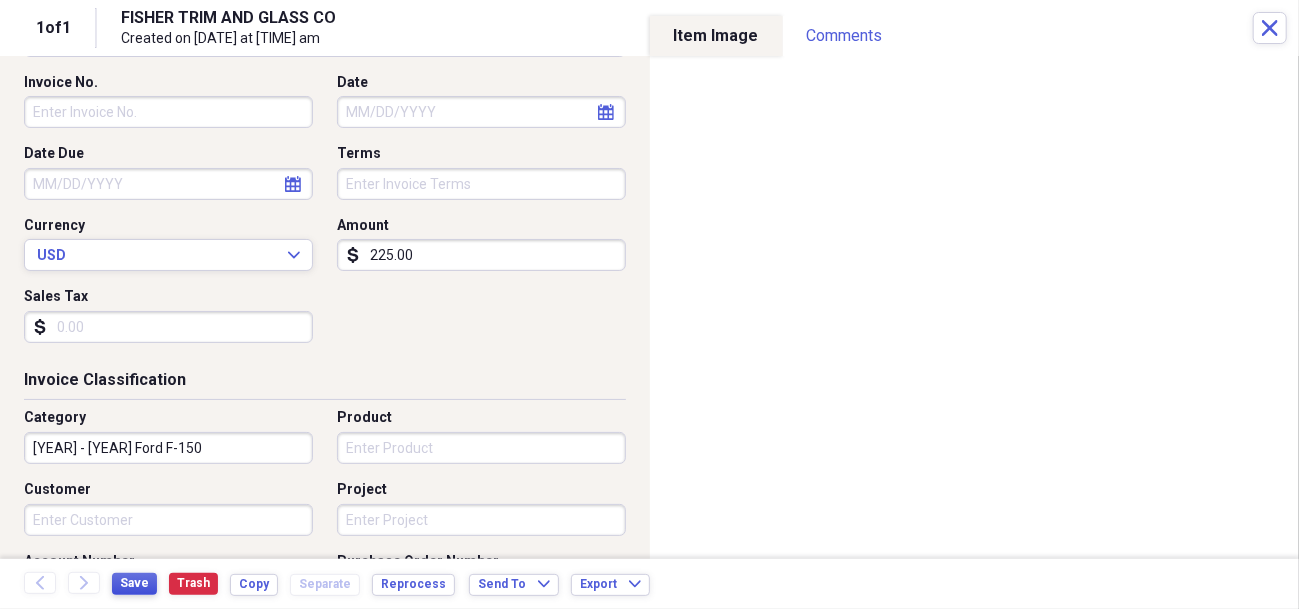 type on "225.00" 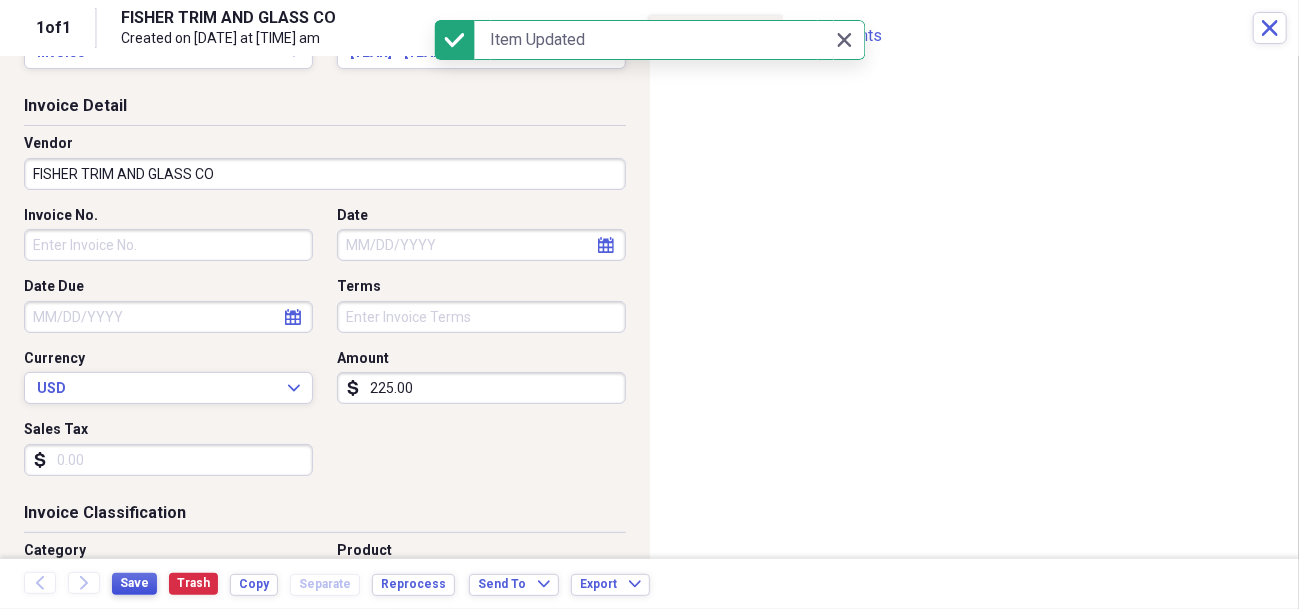 scroll, scrollTop: 0, scrollLeft: 0, axis: both 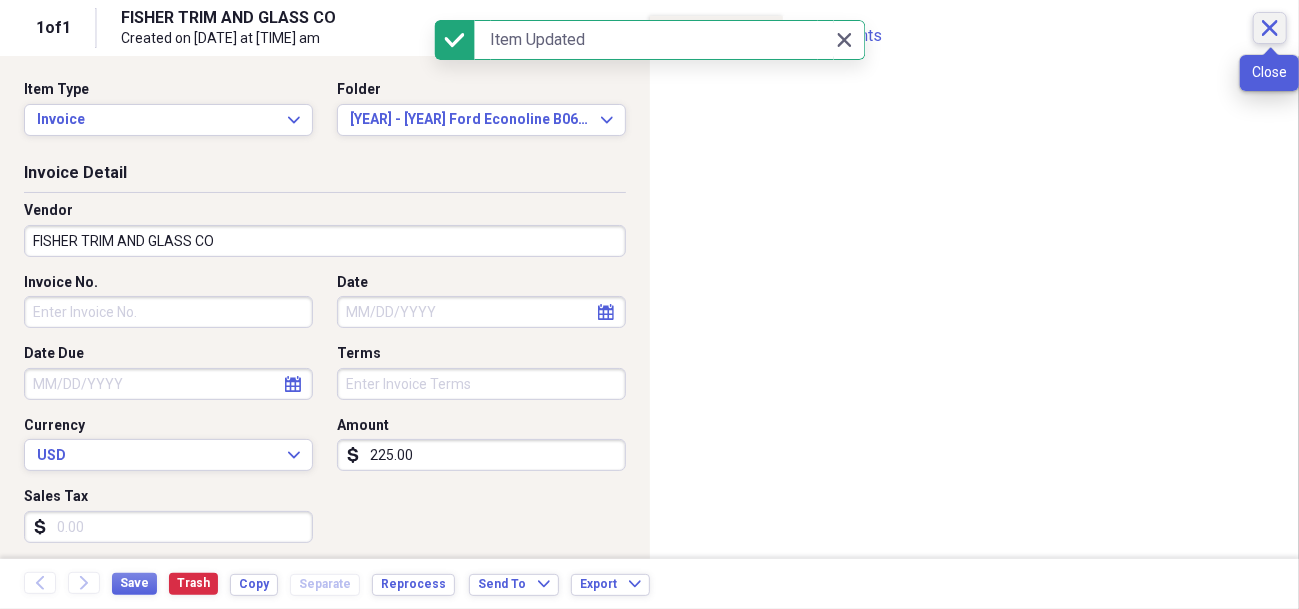 click on "Close" 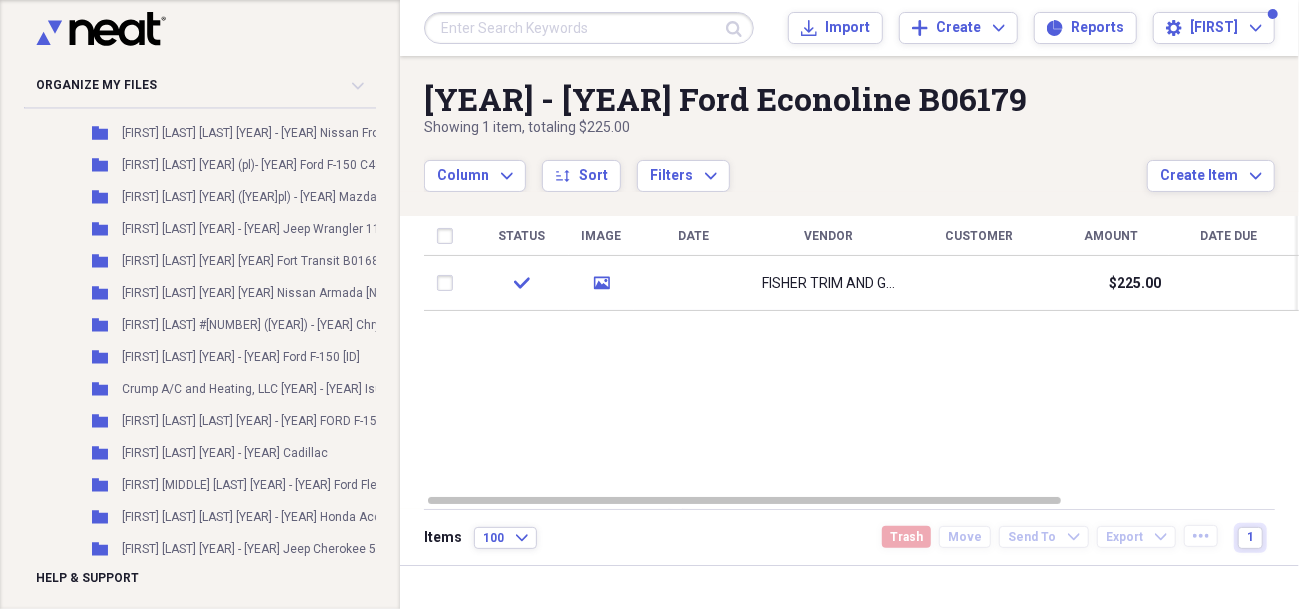 scroll, scrollTop: 2200, scrollLeft: 0, axis: vertical 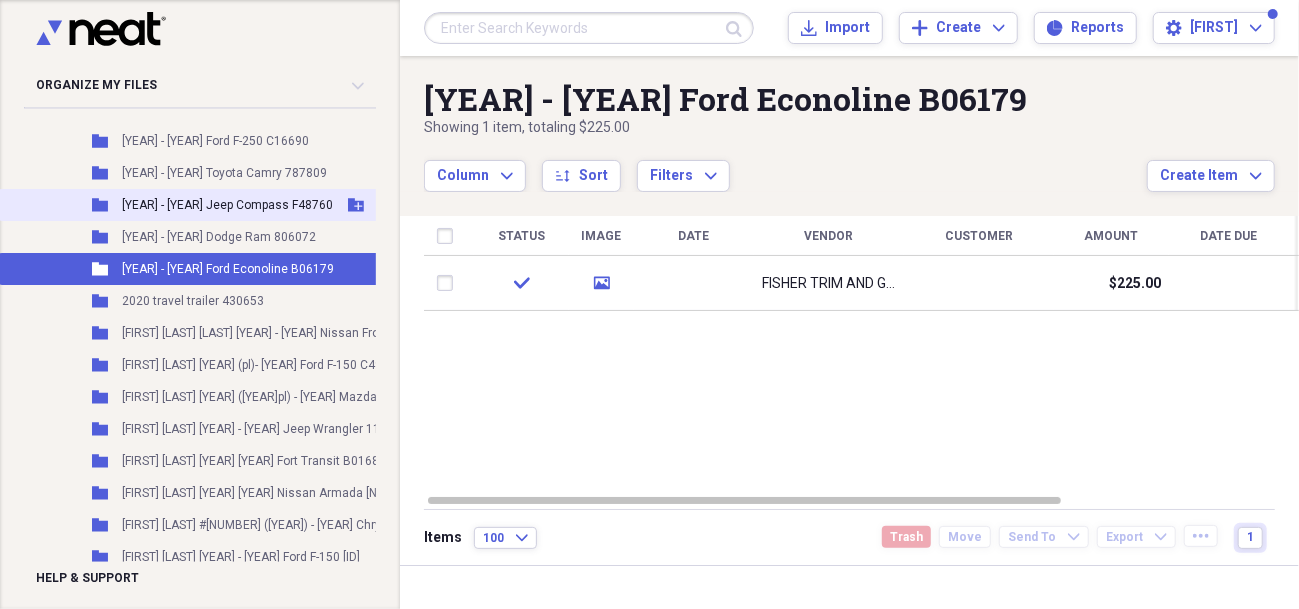 click on "[YEAR] - [YEAR] Jeep Compass F48760" at bounding box center [227, 205] 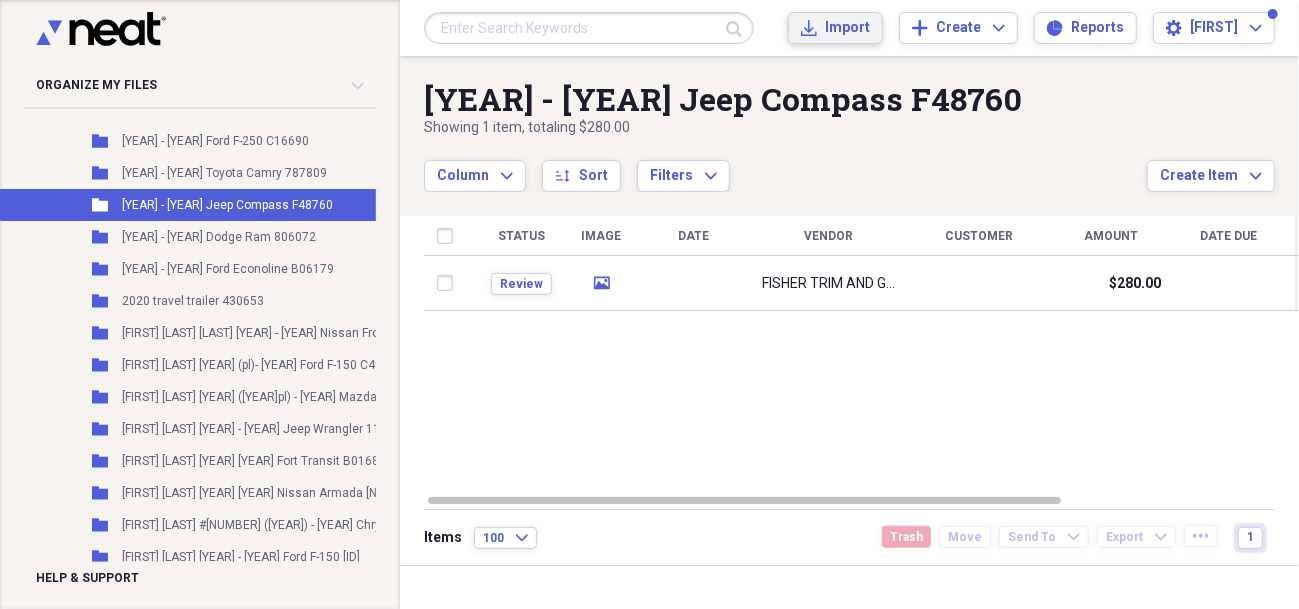 click on "Import" at bounding box center (847, 28) 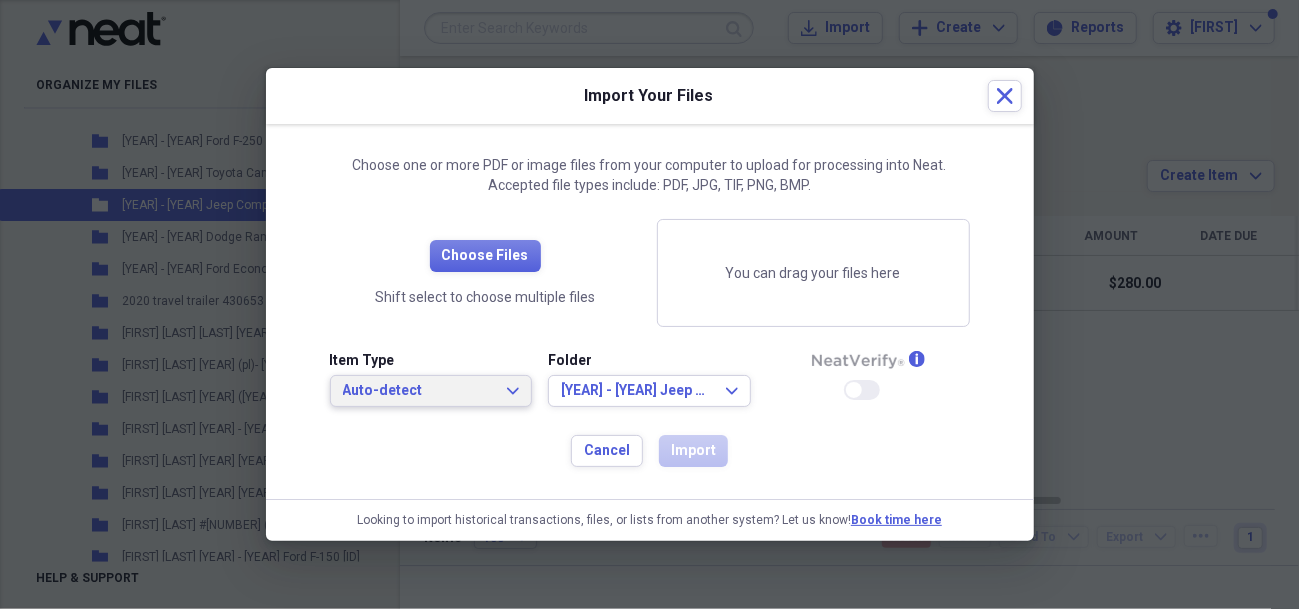 click on "Auto-detect" at bounding box center (419, 391) 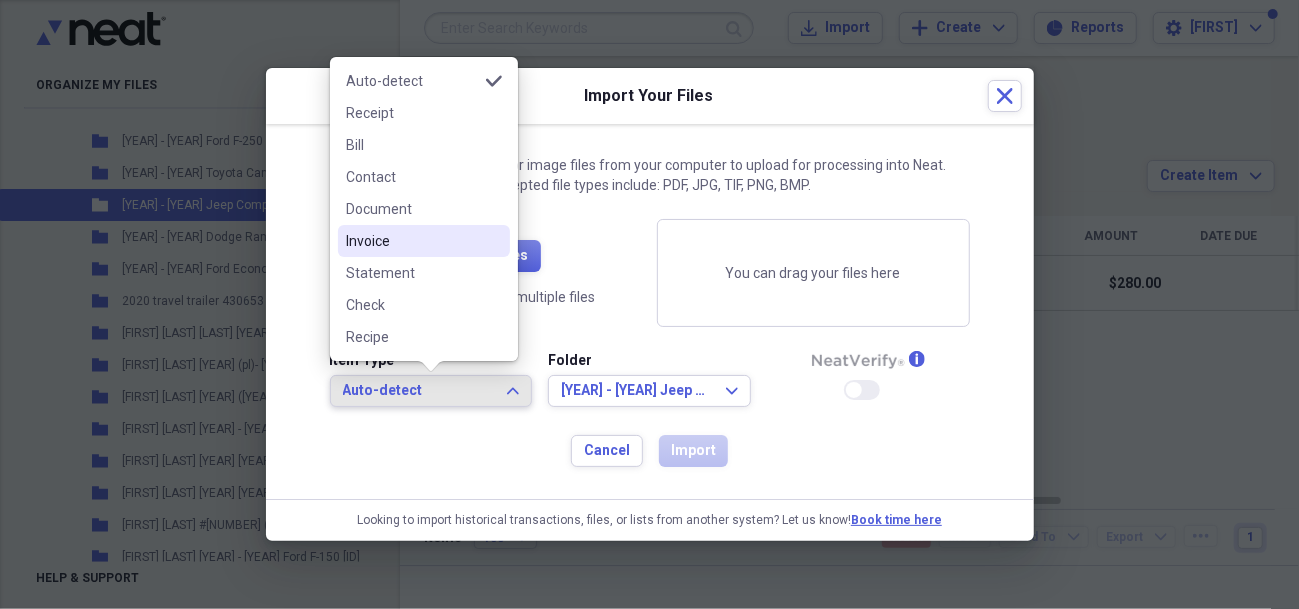click on "Invoice" at bounding box center (424, 241) 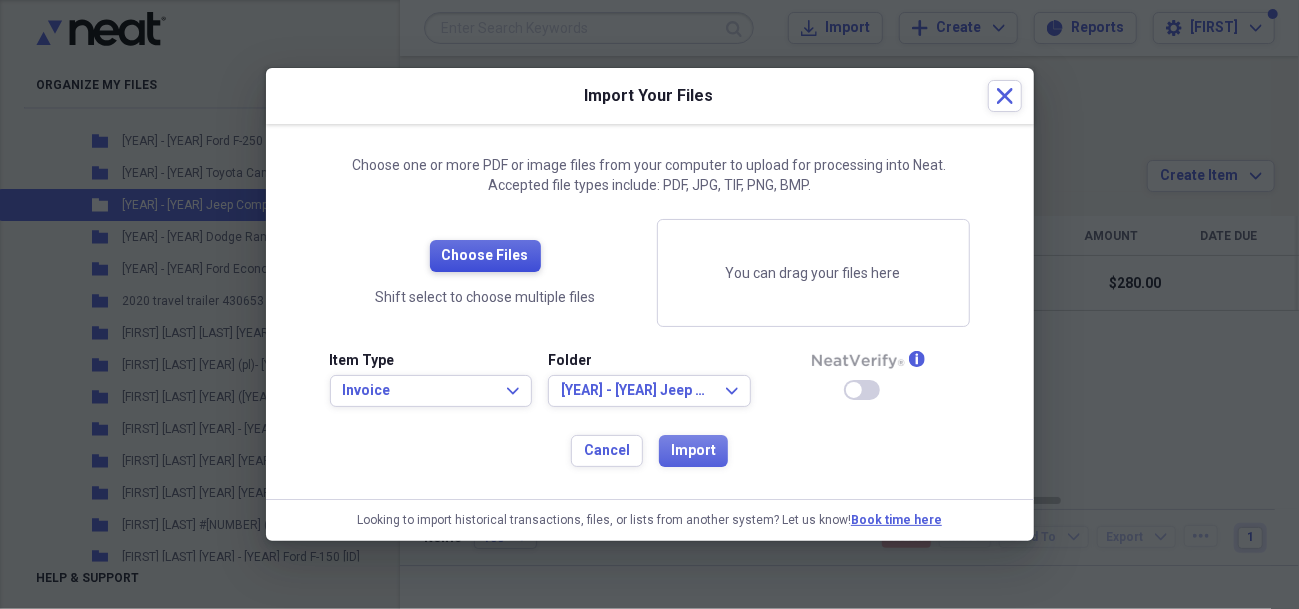 click on "Choose Files" at bounding box center (485, 256) 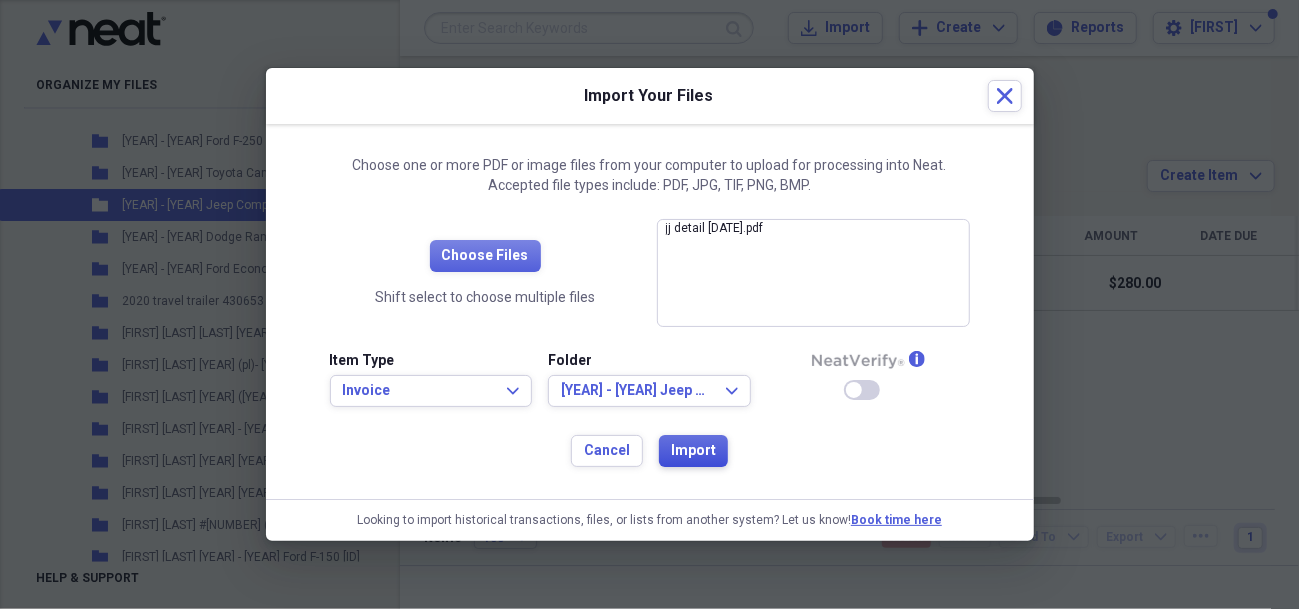 click on "Import" at bounding box center (693, 451) 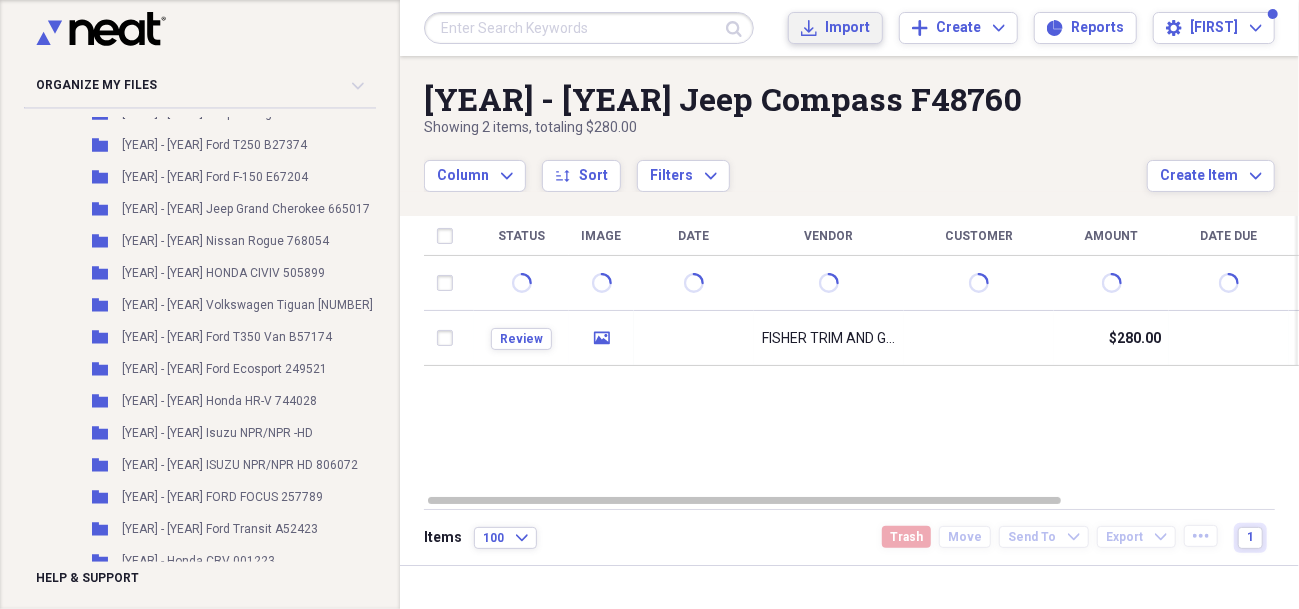 scroll, scrollTop: 0, scrollLeft: 0, axis: both 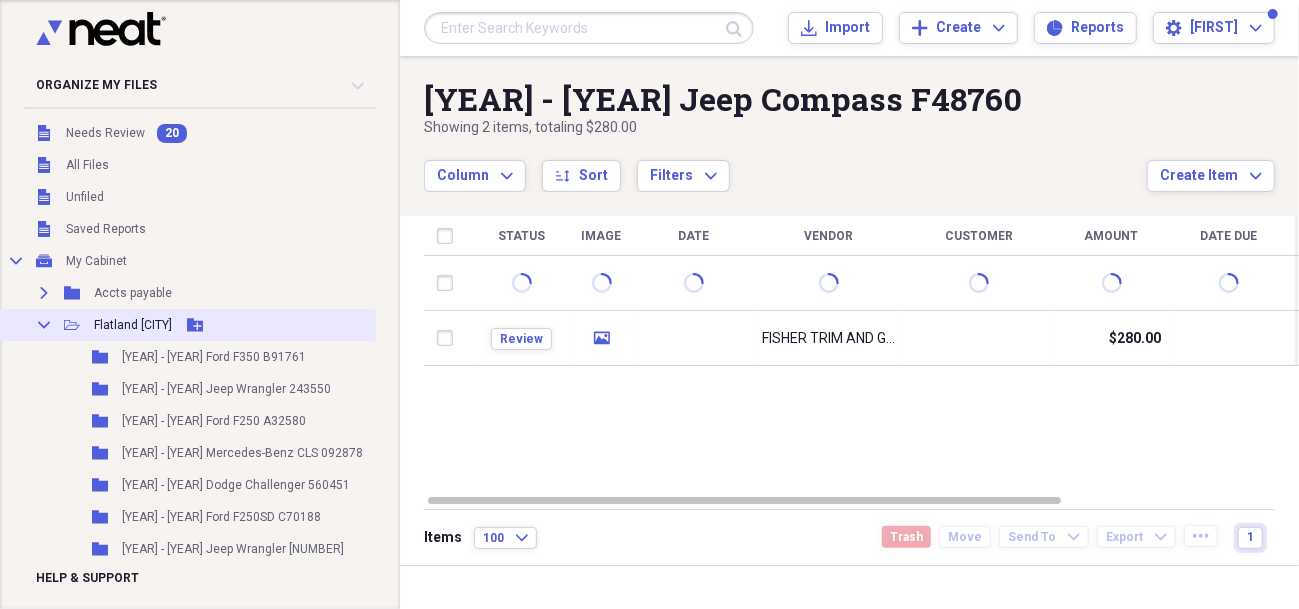 click on "Add Folder" 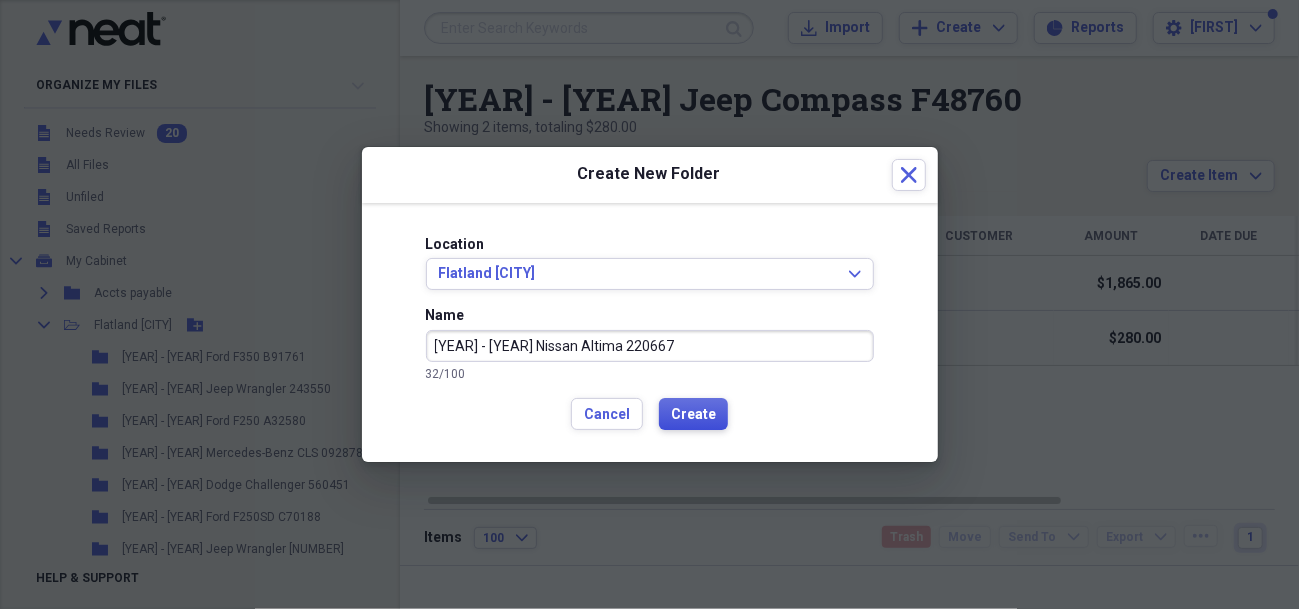type on "[YEAR] - [YEAR] Nissan Altima 220667" 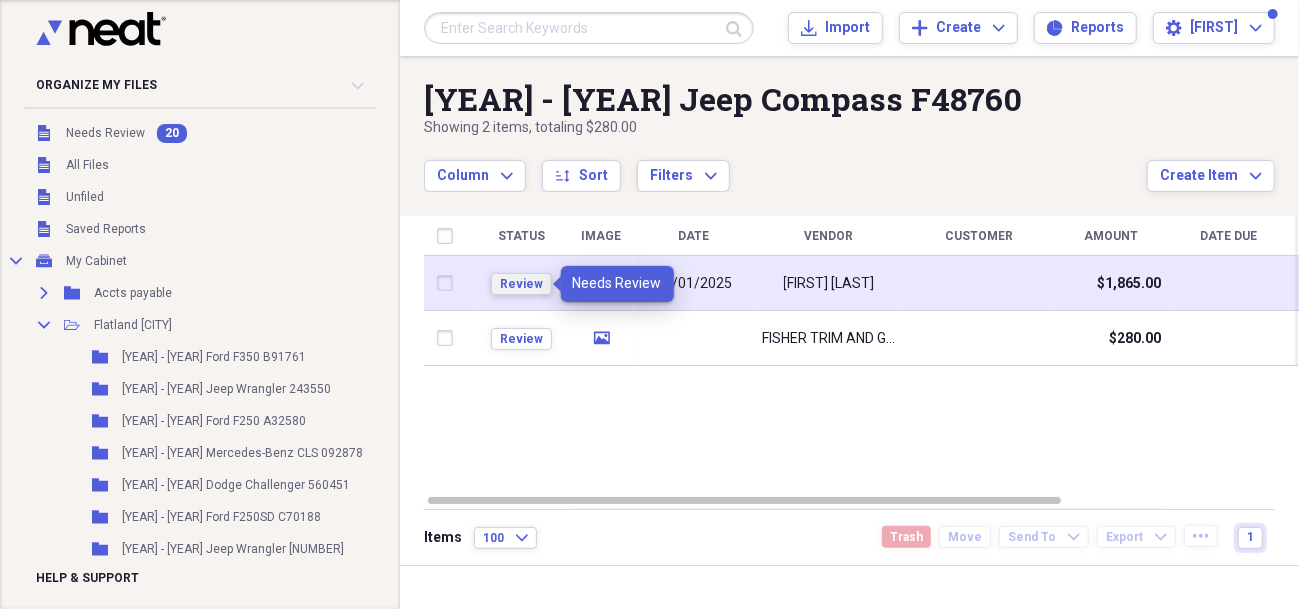 click on "Review" at bounding box center (521, 284) 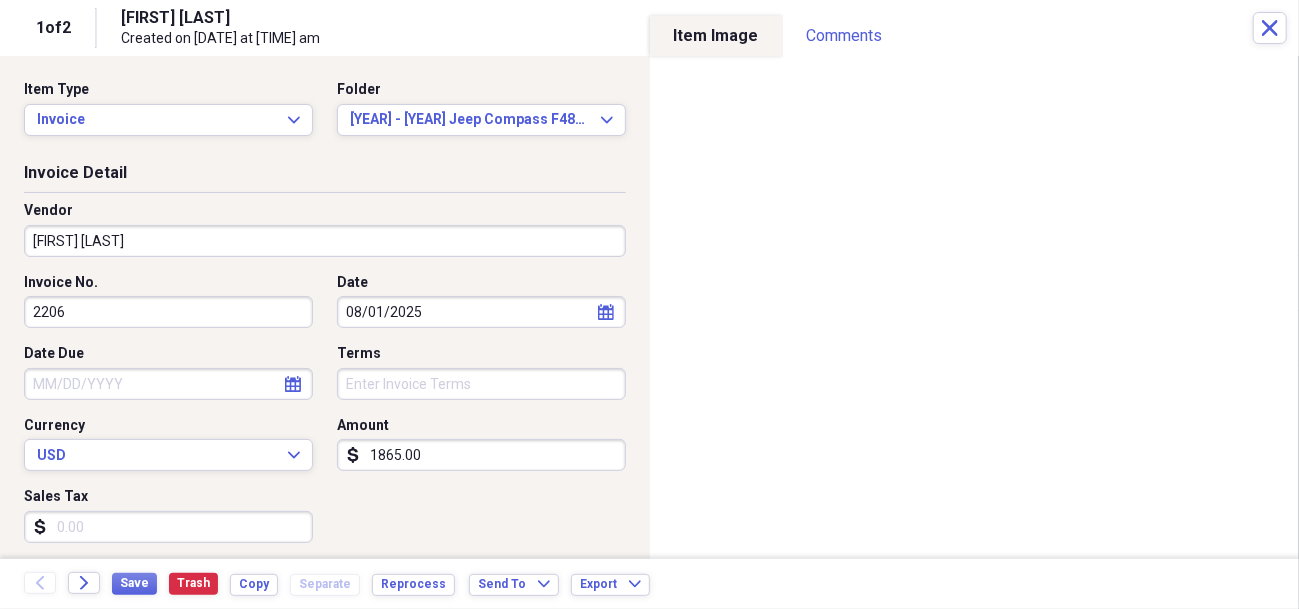 drag, startPoint x: 421, startPoint y: 443, endPoint x: 283, endPoint y: 435, distance: 138.23169 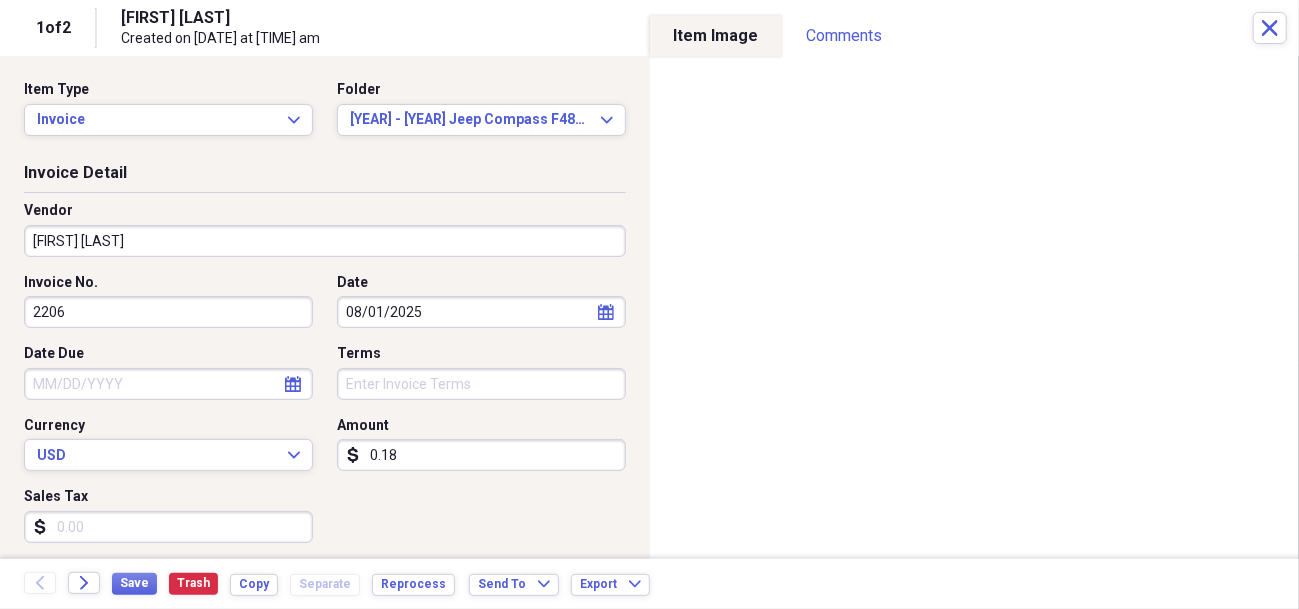type on "0.01" 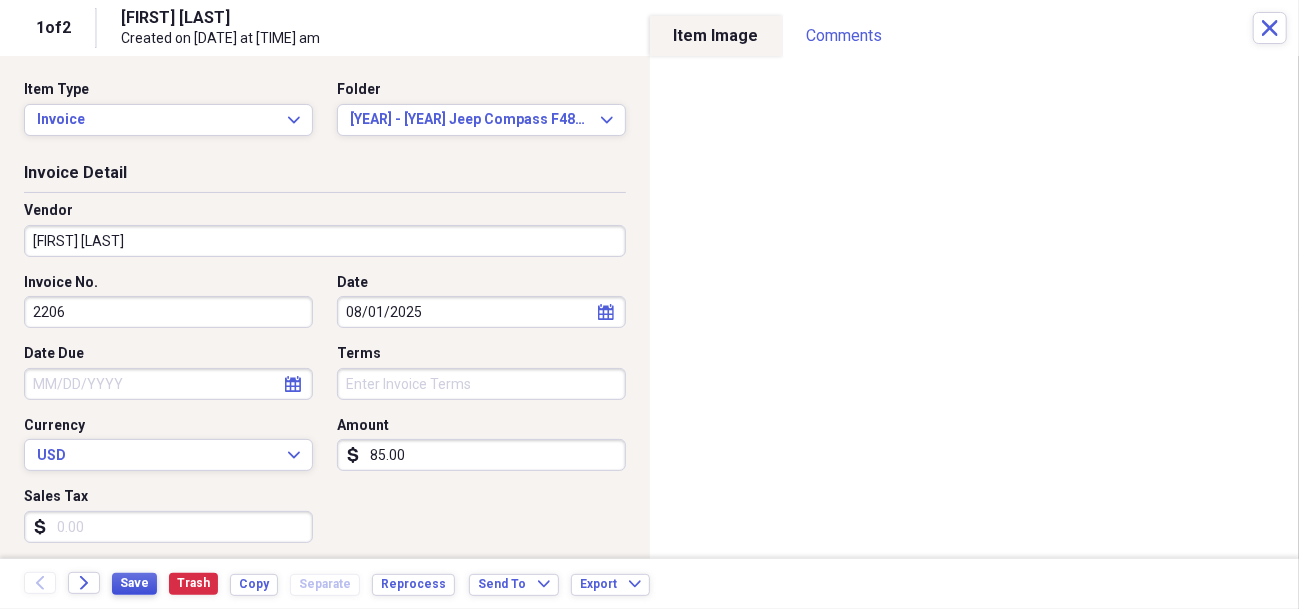 type on "85.00" 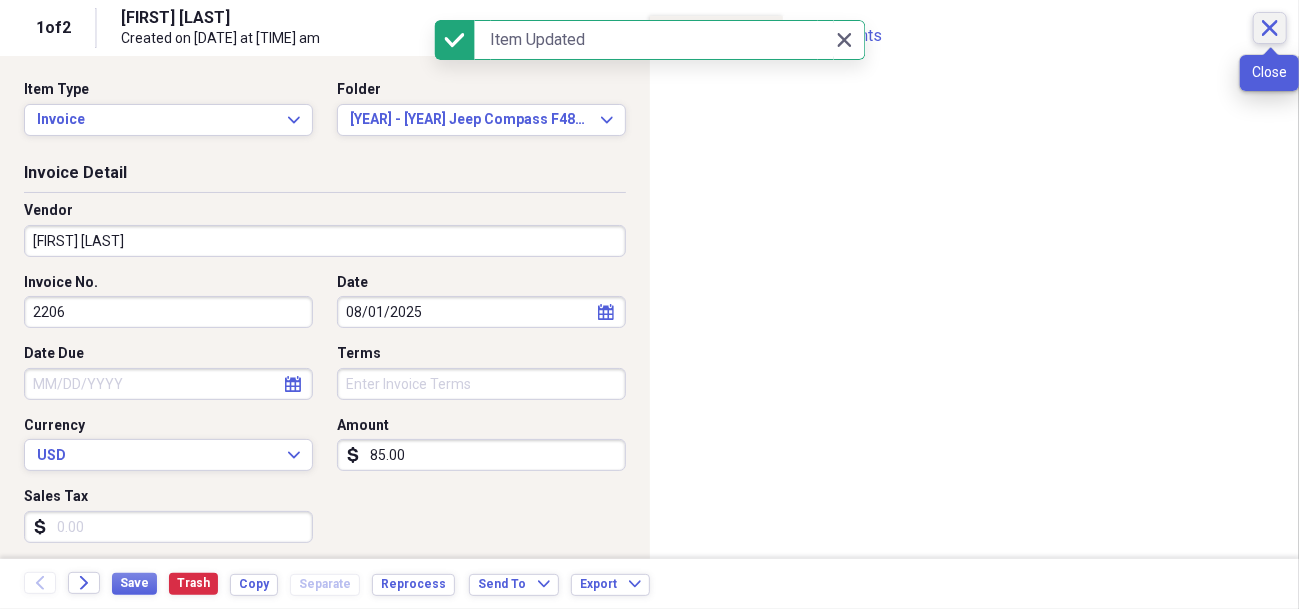 click 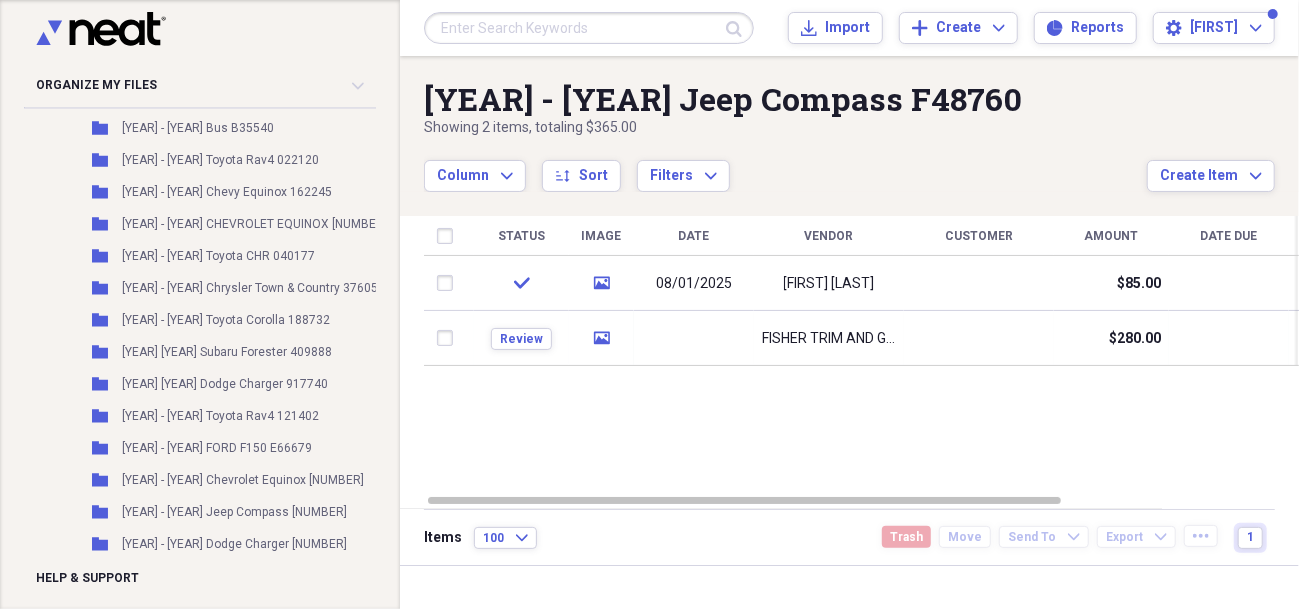 scroll, scrollTop: 1700, scrollLeft: 0, axis: vertical 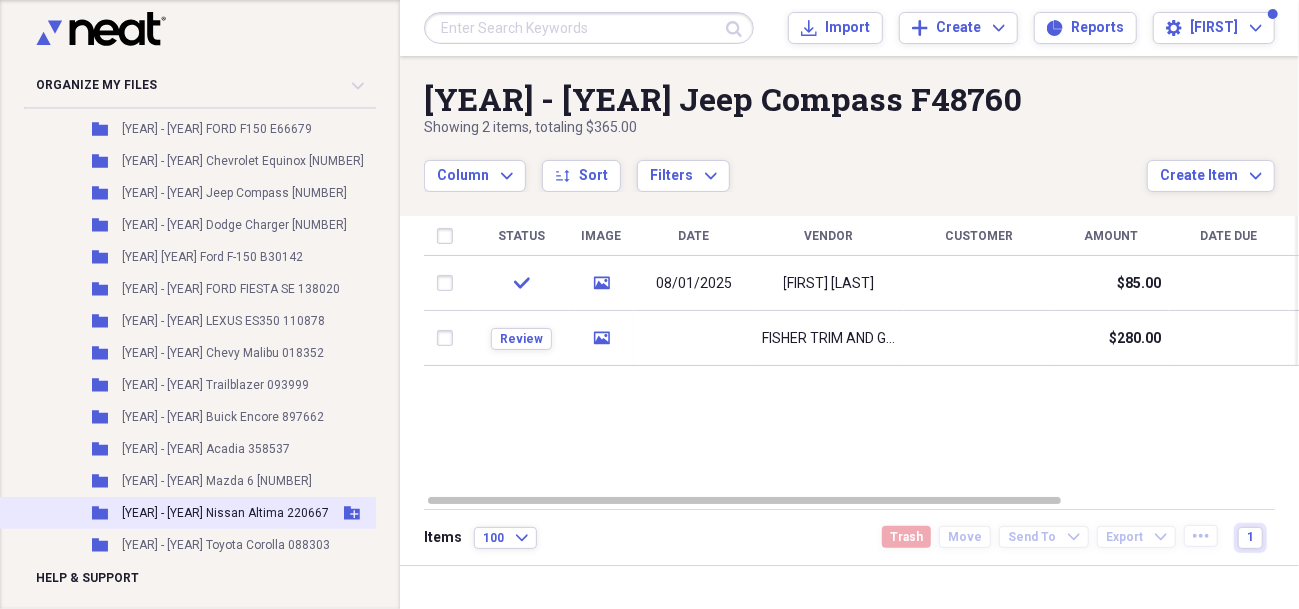 click on "[YEAR] - [YEAR] Nissan Altima 220667" at bounding box center (225, 513) 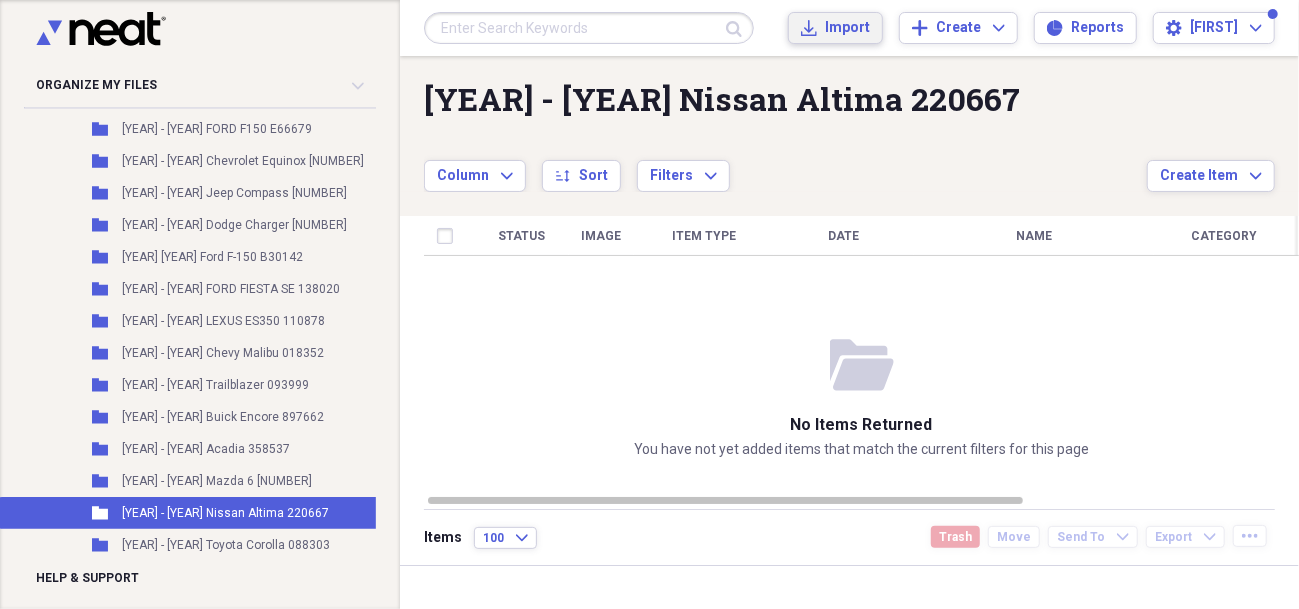 click on "Import" at bounding box center (847, 28) 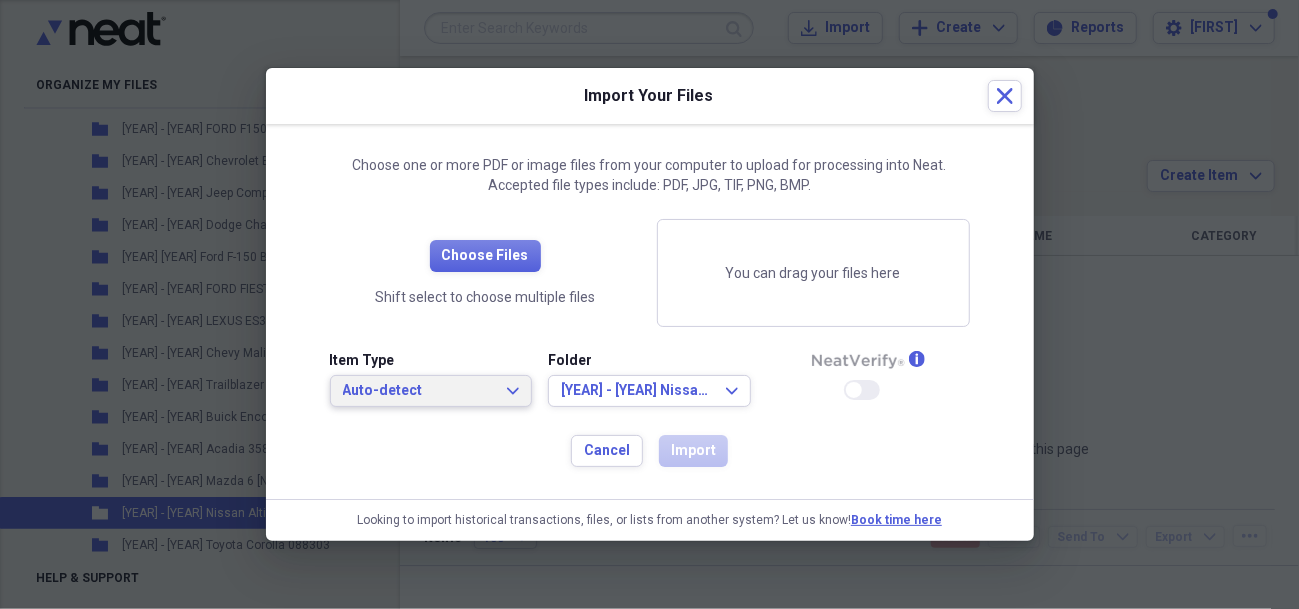 click on "Auto-detect" at bounding box center (419, 391) 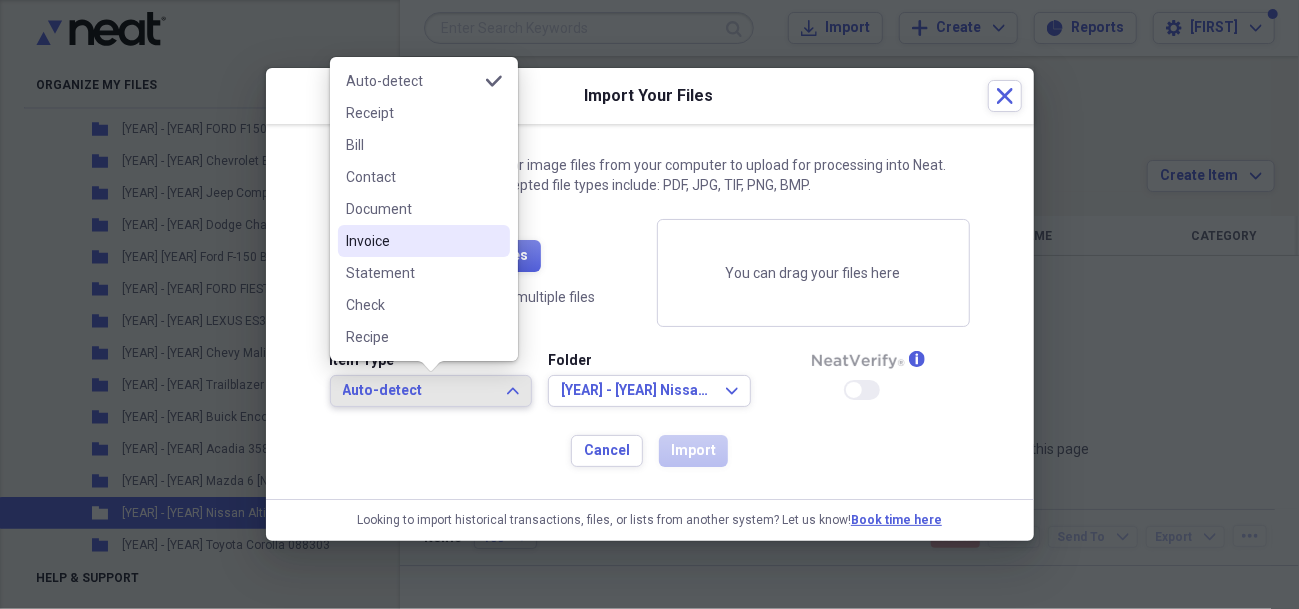 click on "Invoice" at bounding box center [412, 241] 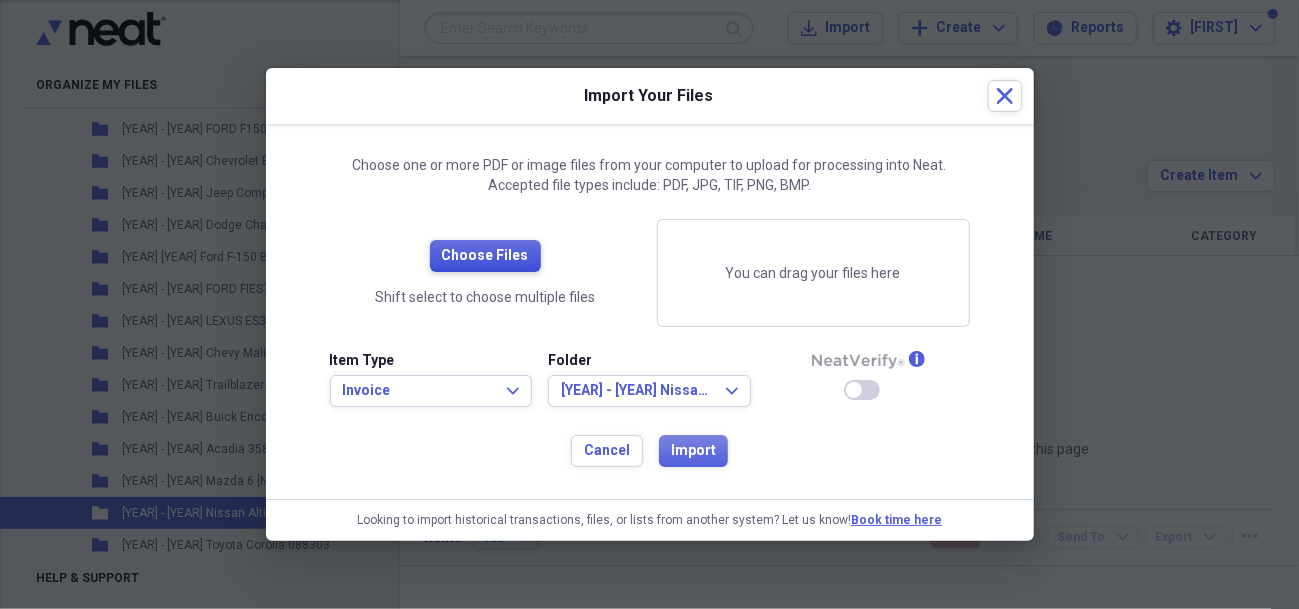 click on "Choose Files" at bounding box center (485, 256) 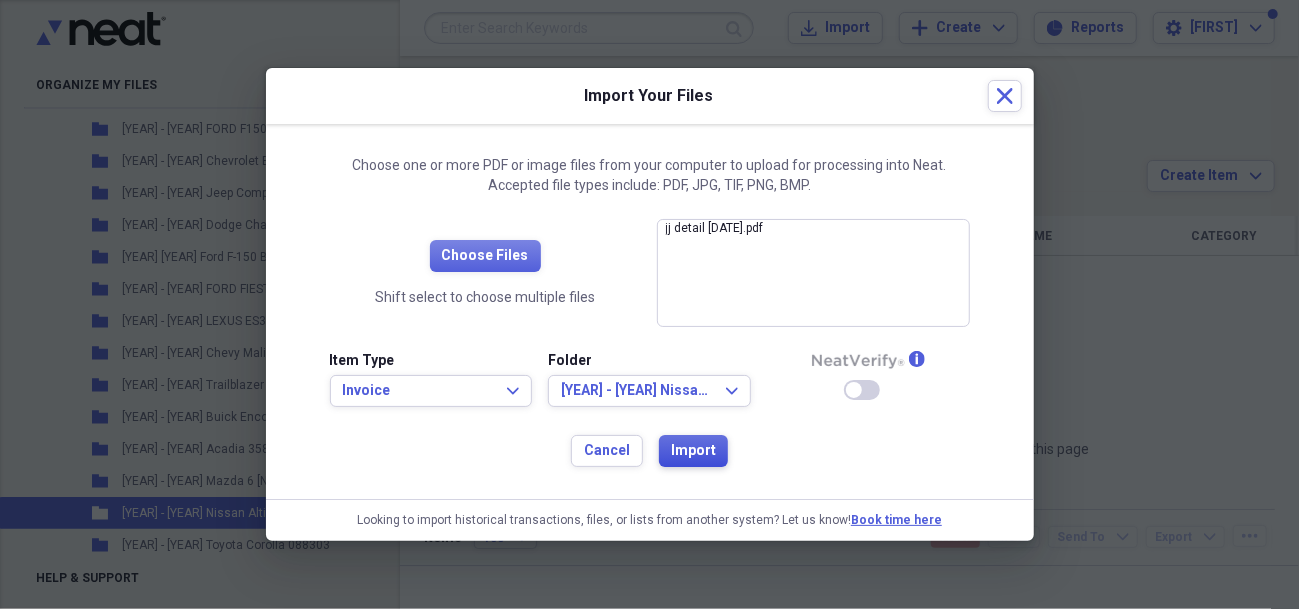 click on "Import" at bounding box center (693, 451) 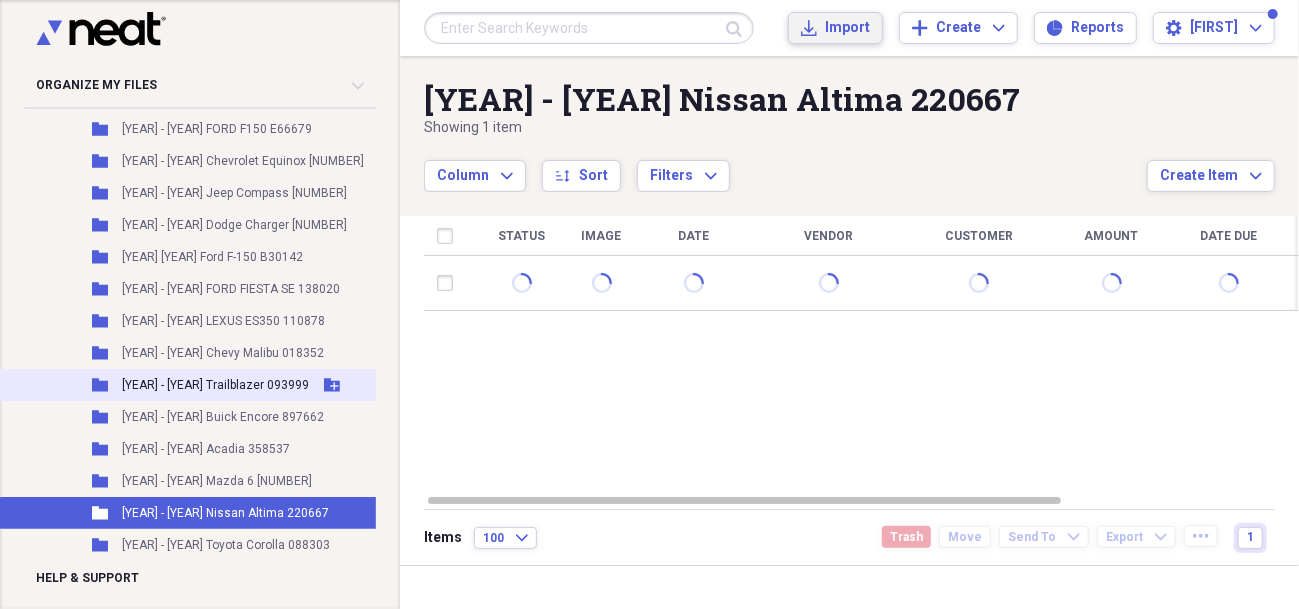 scroll, scrollTop: 1900, scrollLeft: 0, axis: vertical 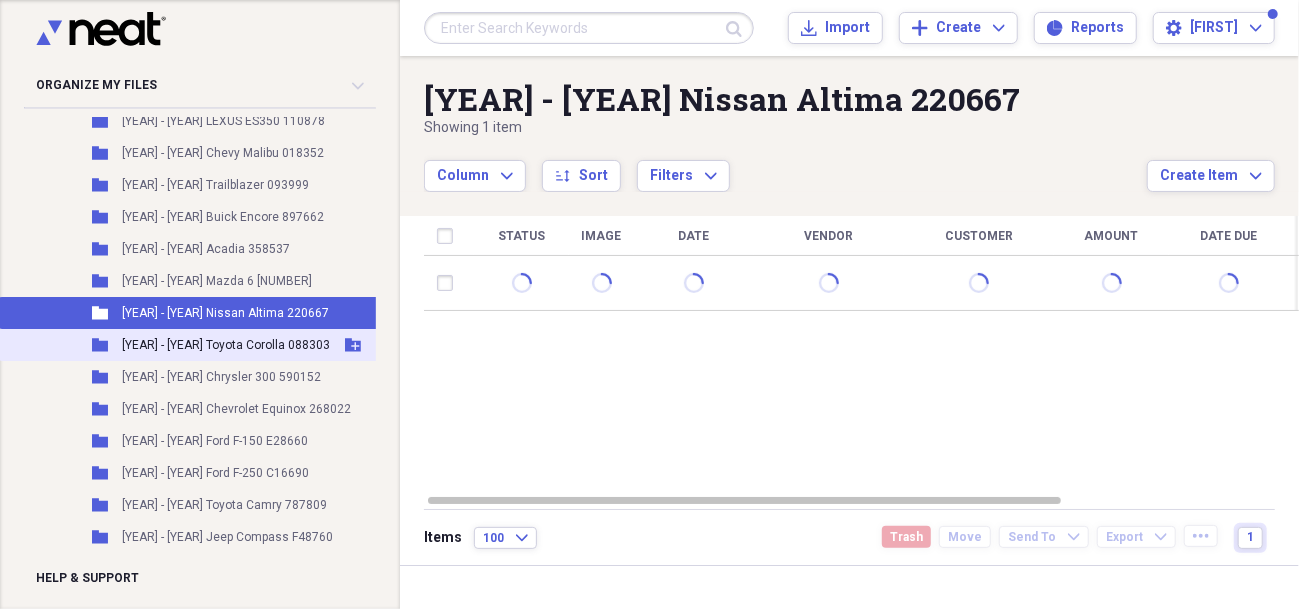 click on "[YEAR] - [YEAR] Toyota Corolla 088303" at bounding box center [226, 345] 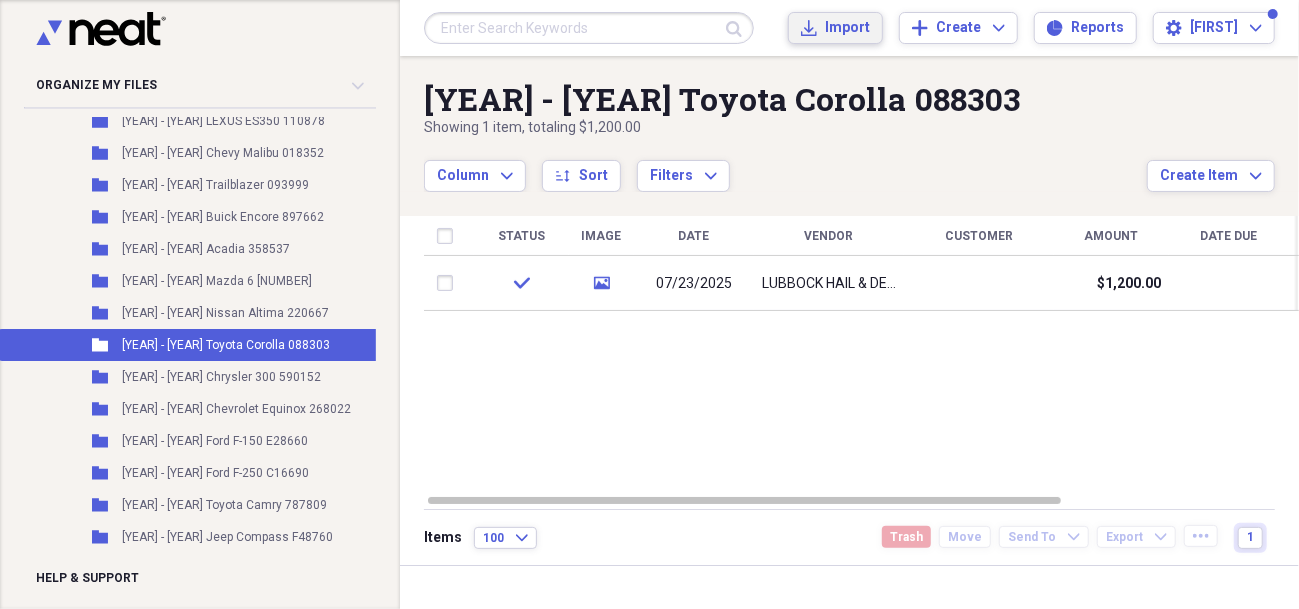 click on "Import" at bounding box center [847, 28] 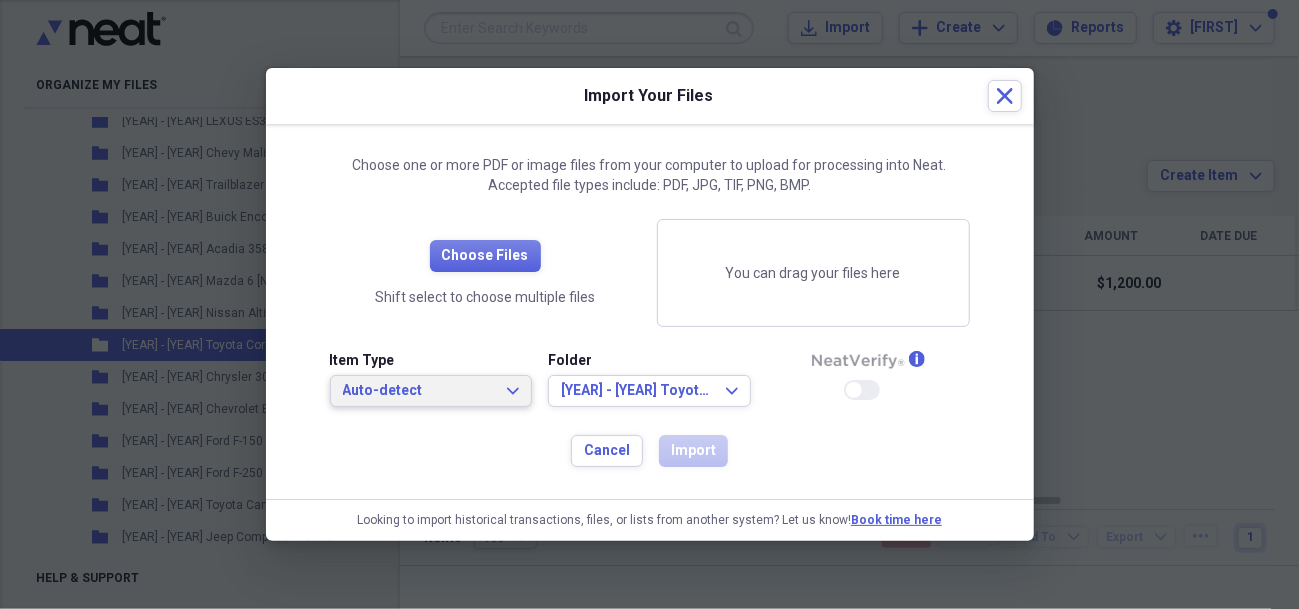 click on "Auto-detect" at bounding box center (419, 391) 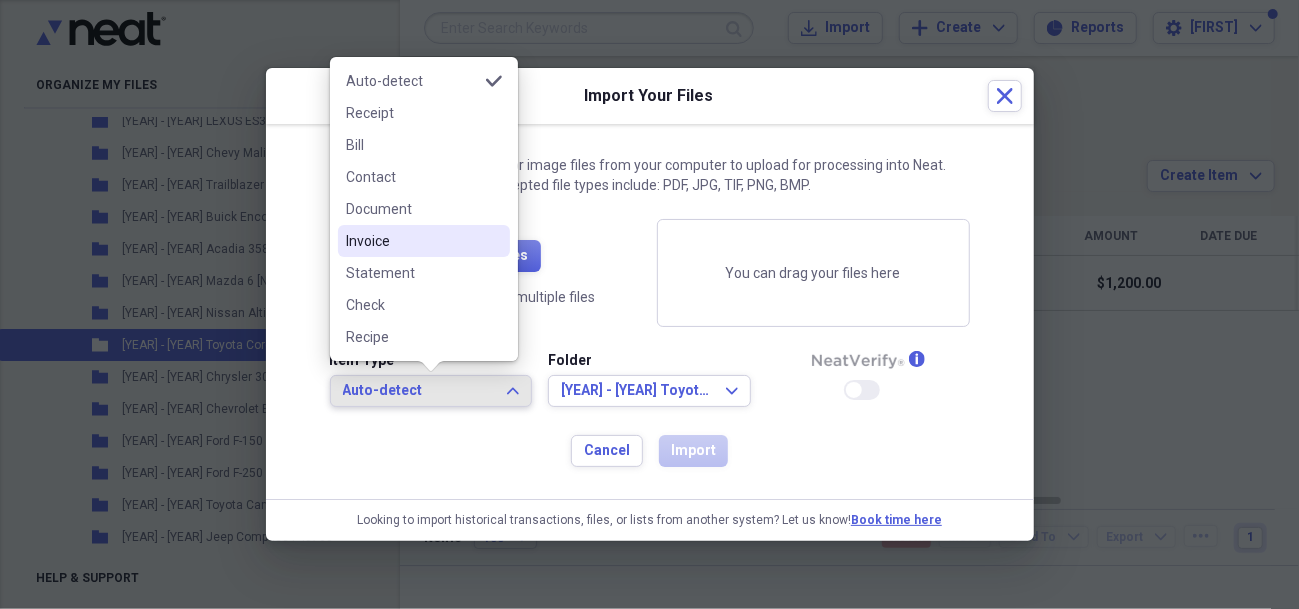 click on "Invoice" at bounding box center [412, 241] 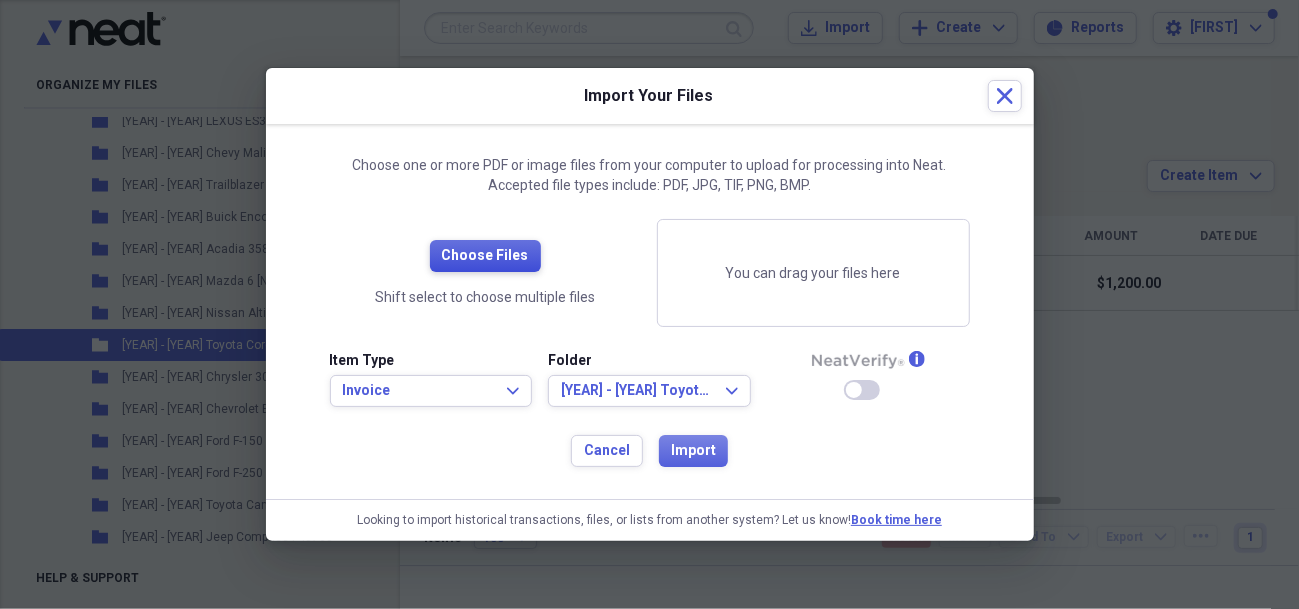 click on "Choose Files" at bounding box center [485, 256] 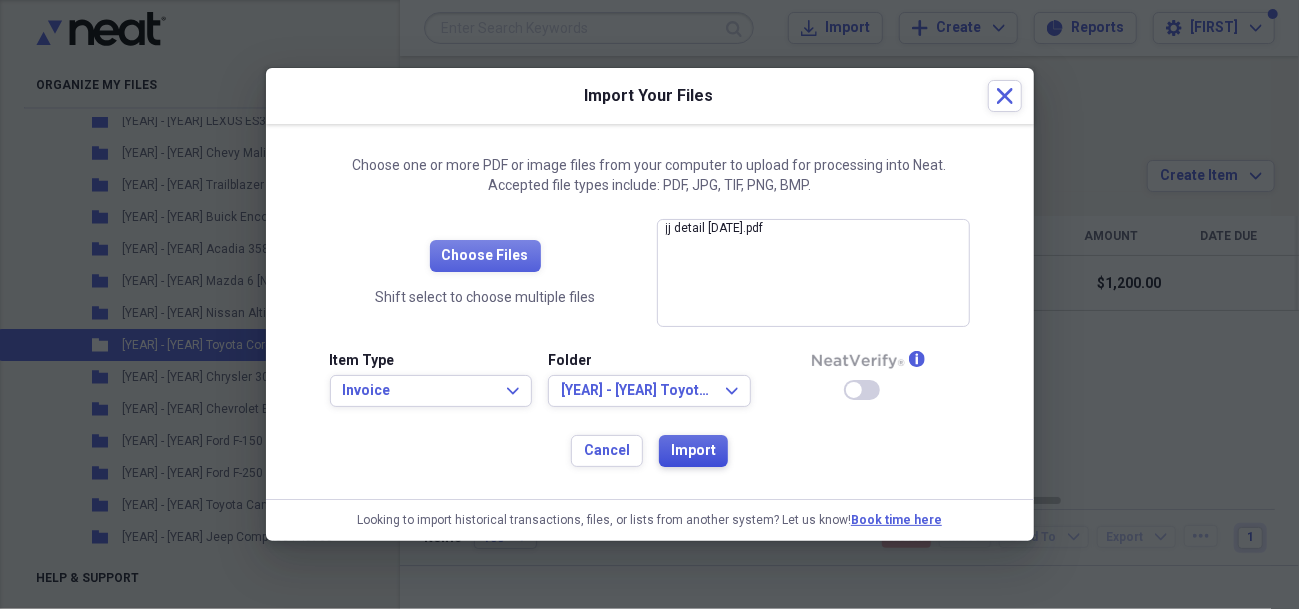 click on "Import" at bounding box center (693, 451) 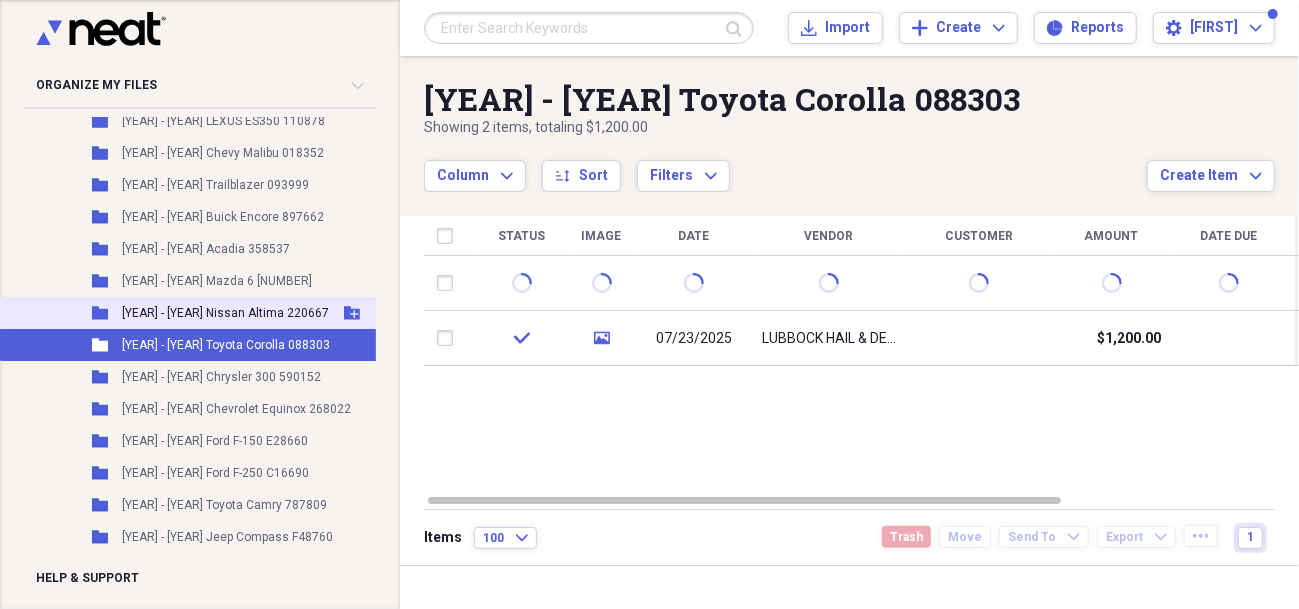 click on "[YEAR] - [YEAR] Nissan Altima 220667" at bounding box center [225, 313] 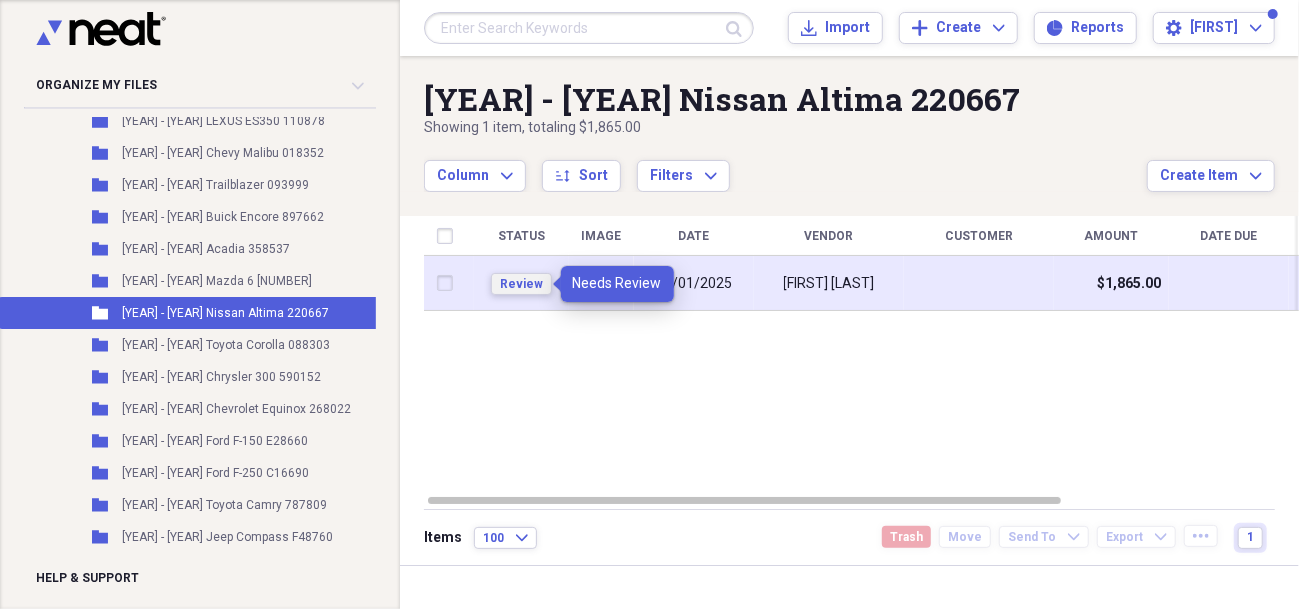 click on "Review" at bounding box center [521, 284] 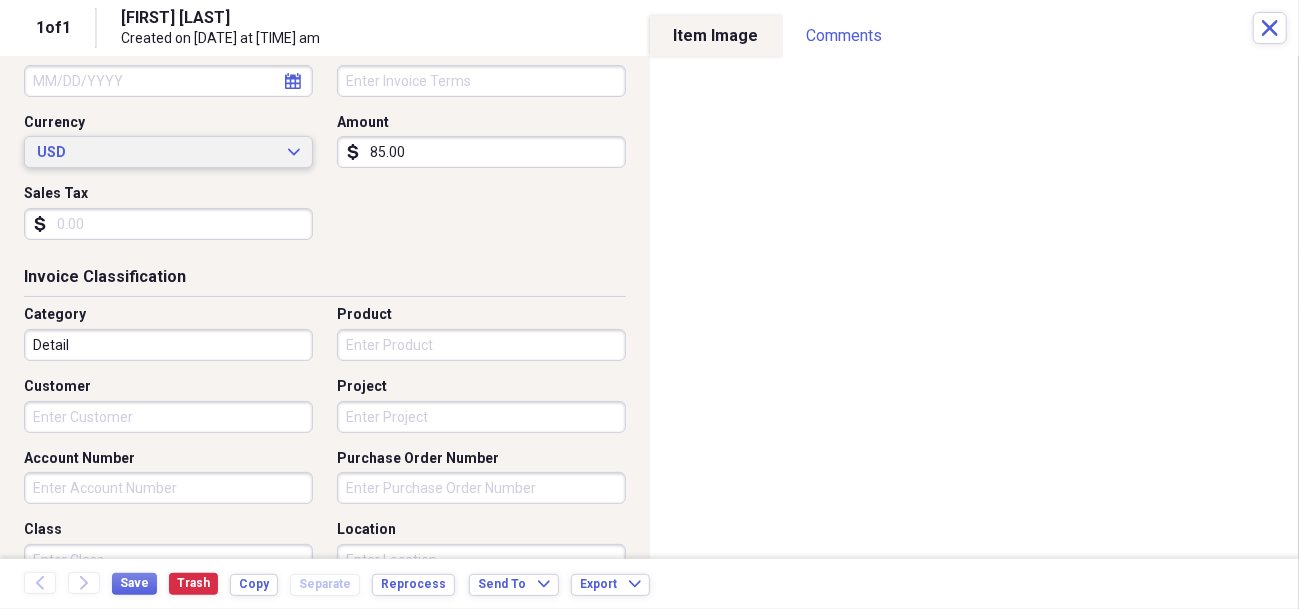 scroll, scrollTop: 400, scrollLeft: 0, axis: vertical 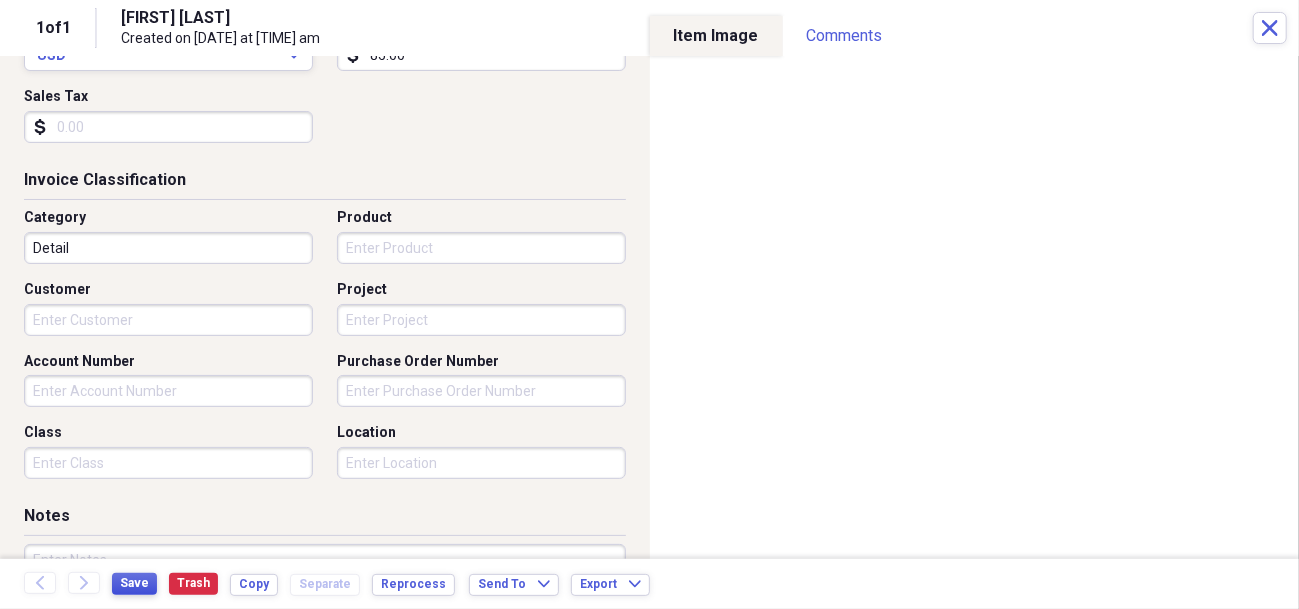 type on "85.00" 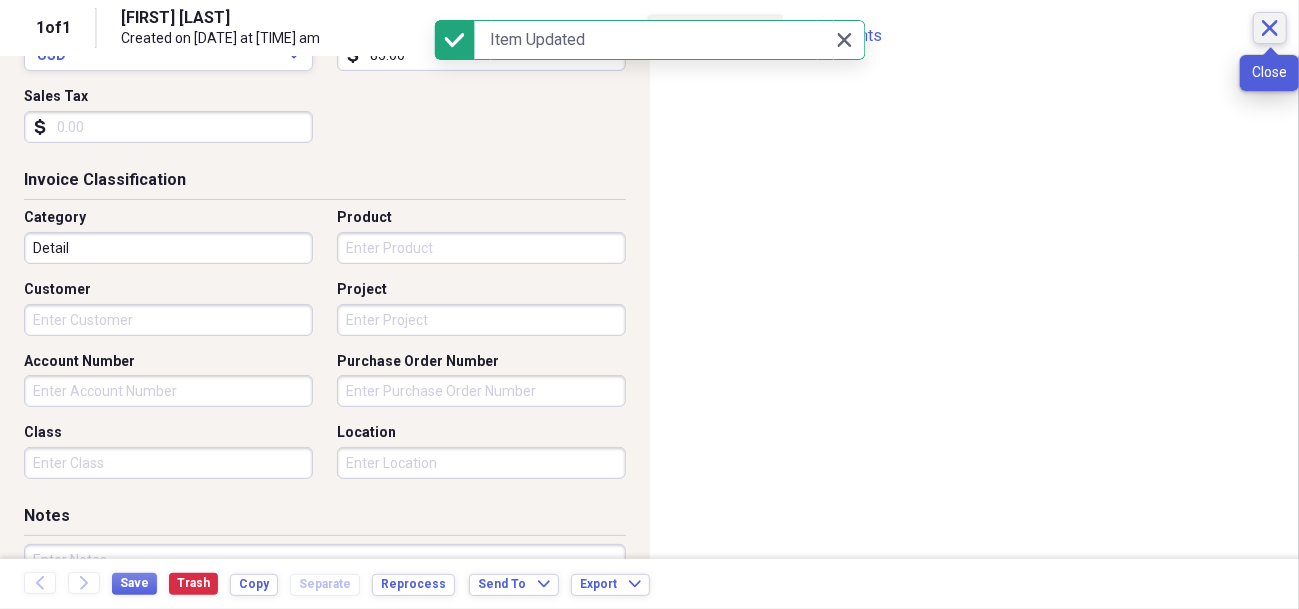 click on "Close" 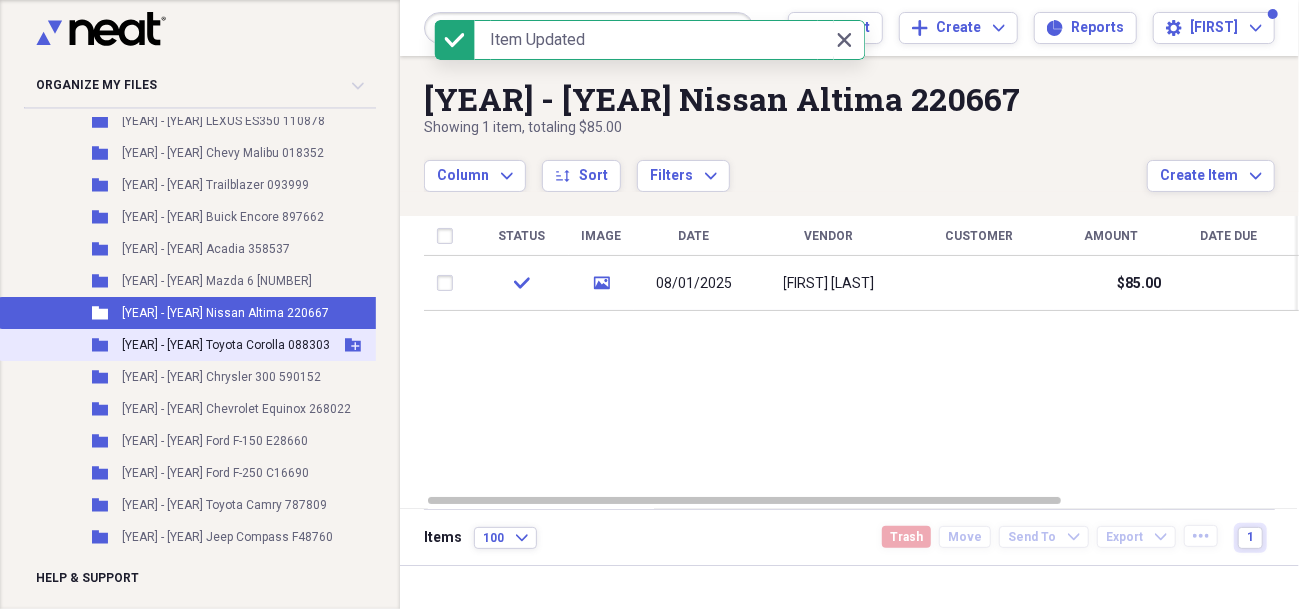 click on "Folder [YEAR] - [YEAR] Toyota Corolla 088303 Add Folder" at bounding box center (272, 345) 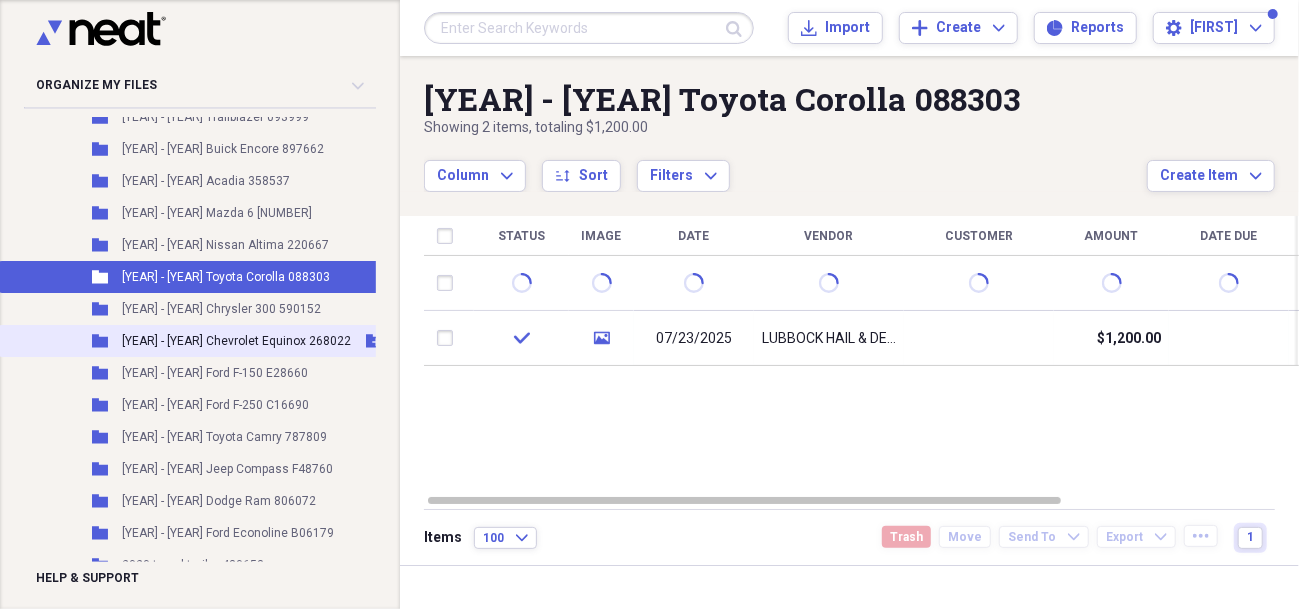 scroll, scrollTop: 2000, scrollLeft: 0, axis: vertical 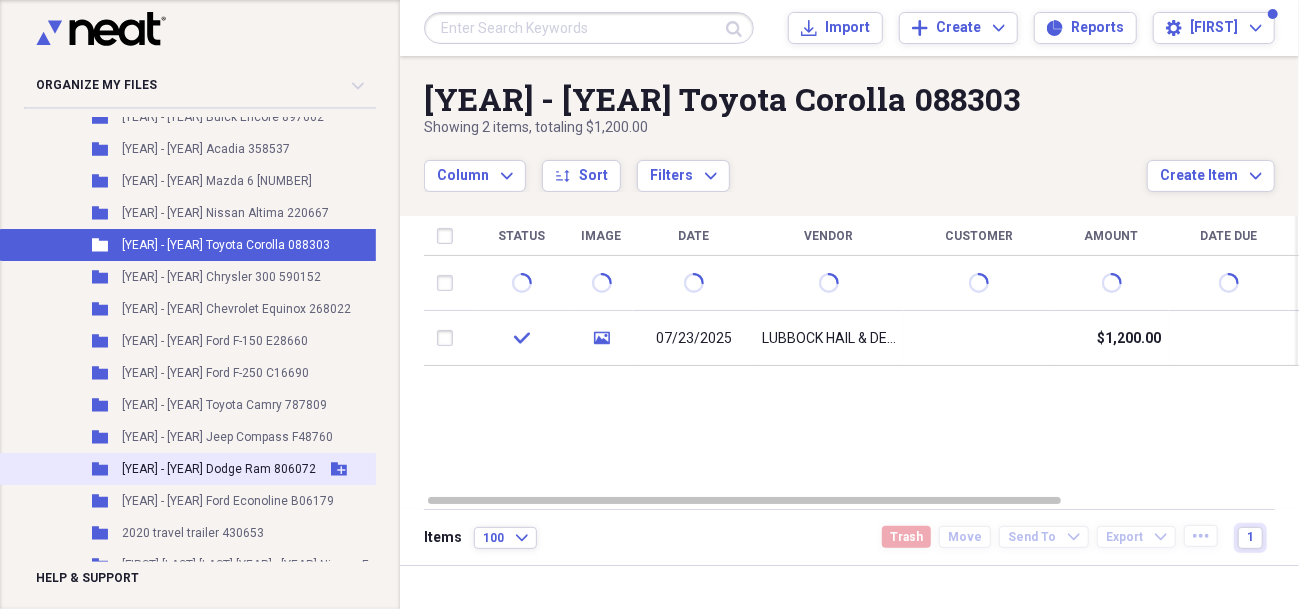 click on "Folder [YEAR] - [YEAR] Dodge Ram [NUMBER] Add Folder" at bounding box center [272, 469] 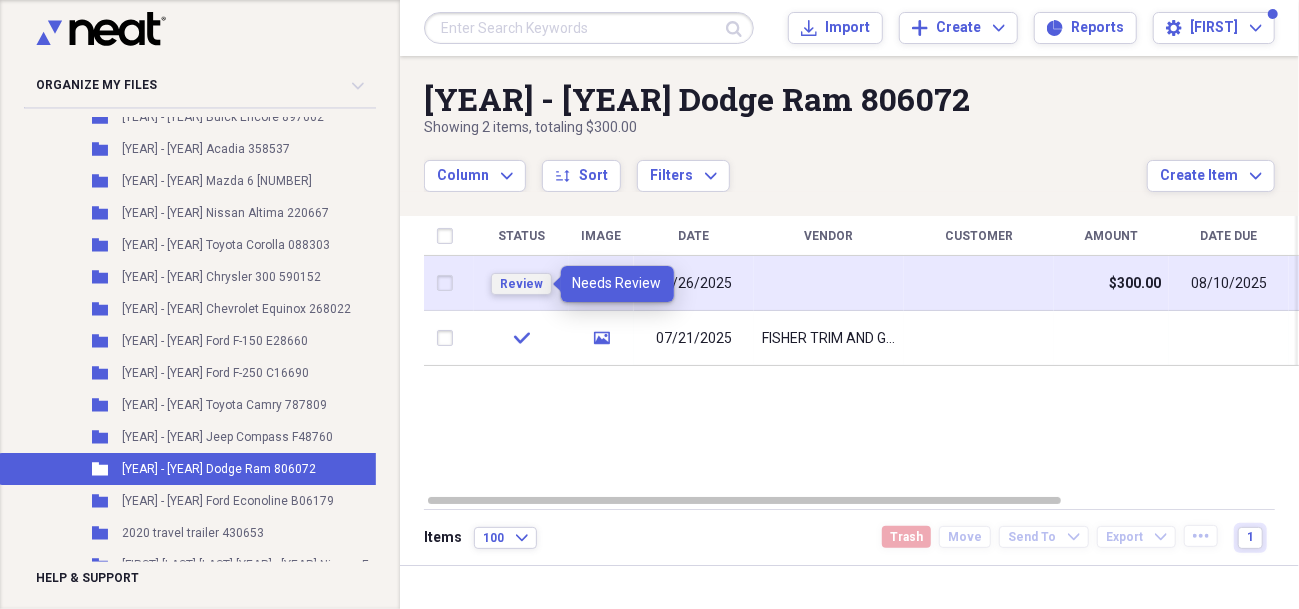 click on "Review" at bounding box center [521, 284] 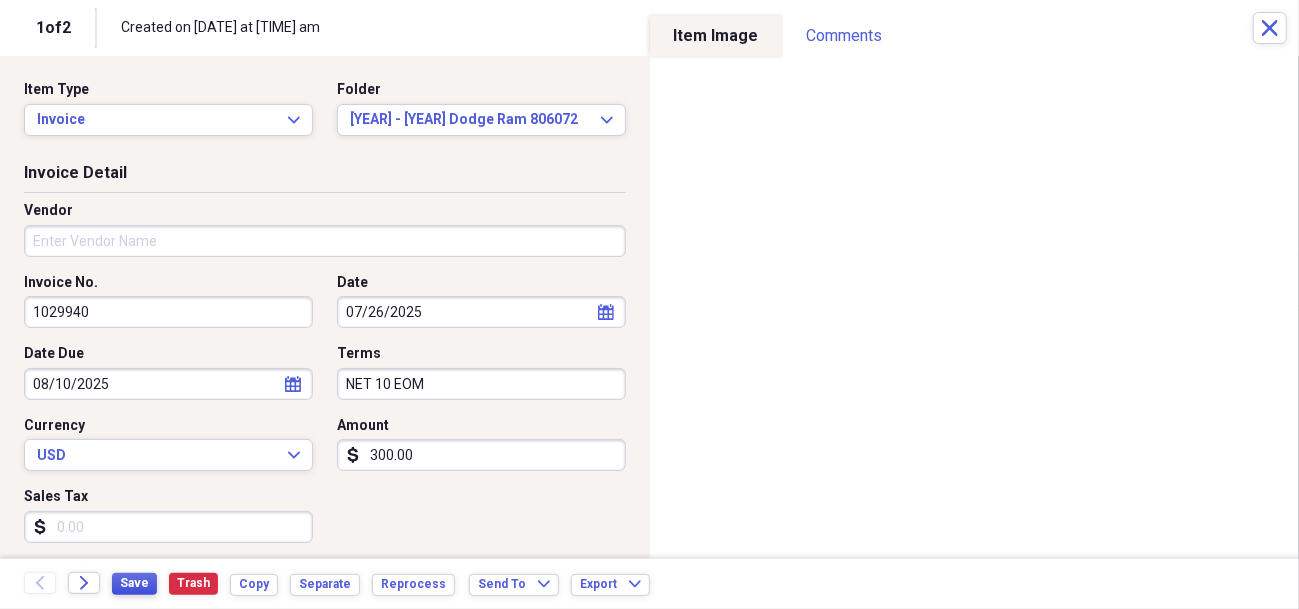 click on "Save" at bounding box center [134, 583] 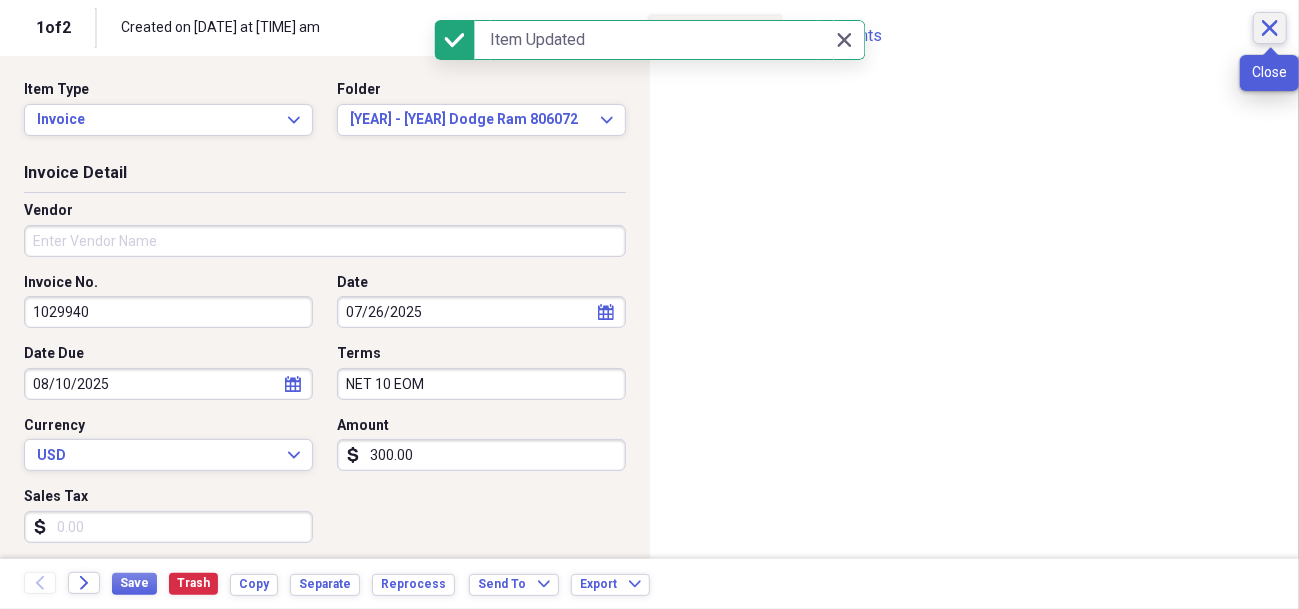 click on "Close" 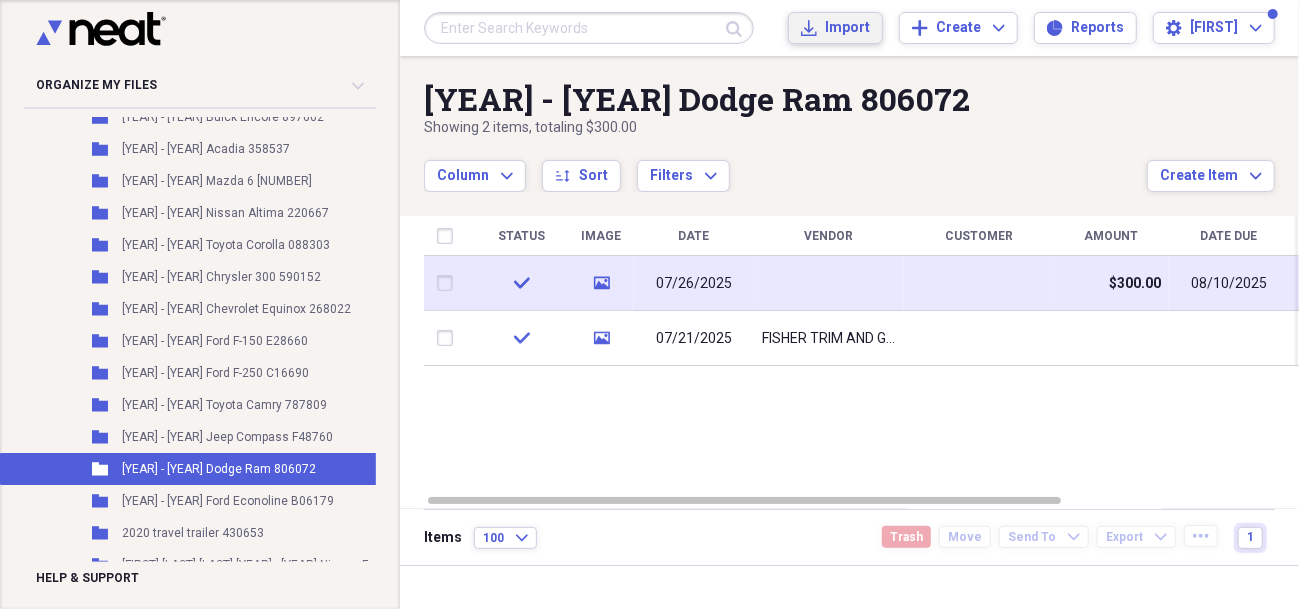click on "Import" at bounding box center (847, 28) 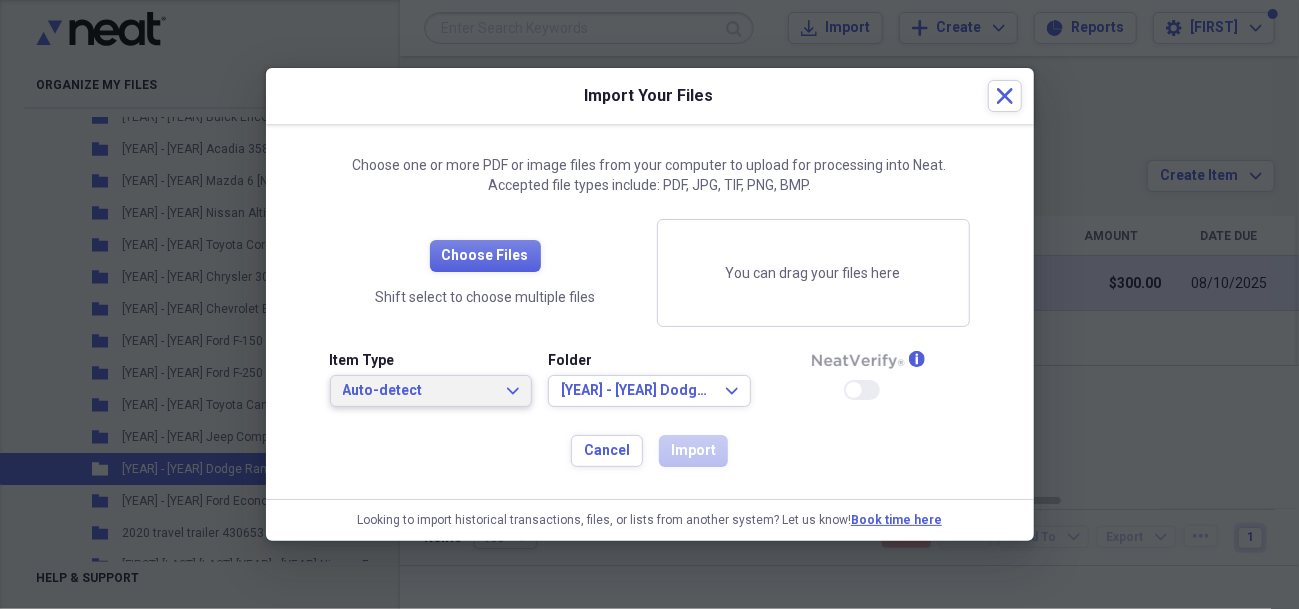 click on "Auto-detect" at bounding box center [419, 391] 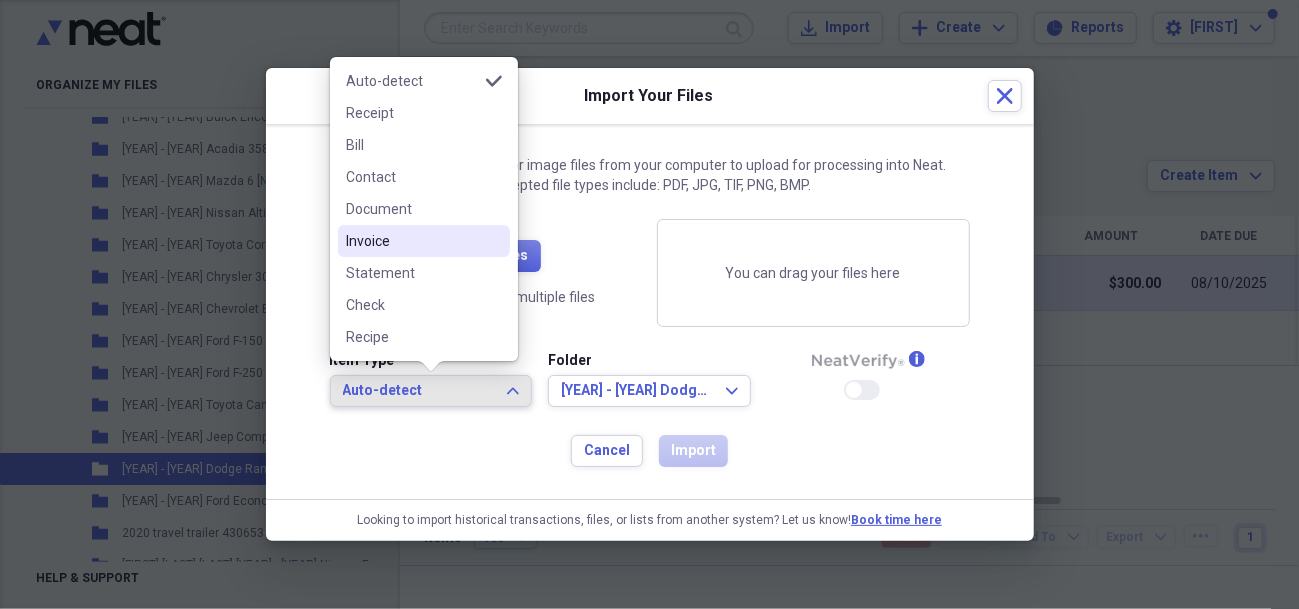 click on "Invoice" at bounding box center (424, 241) 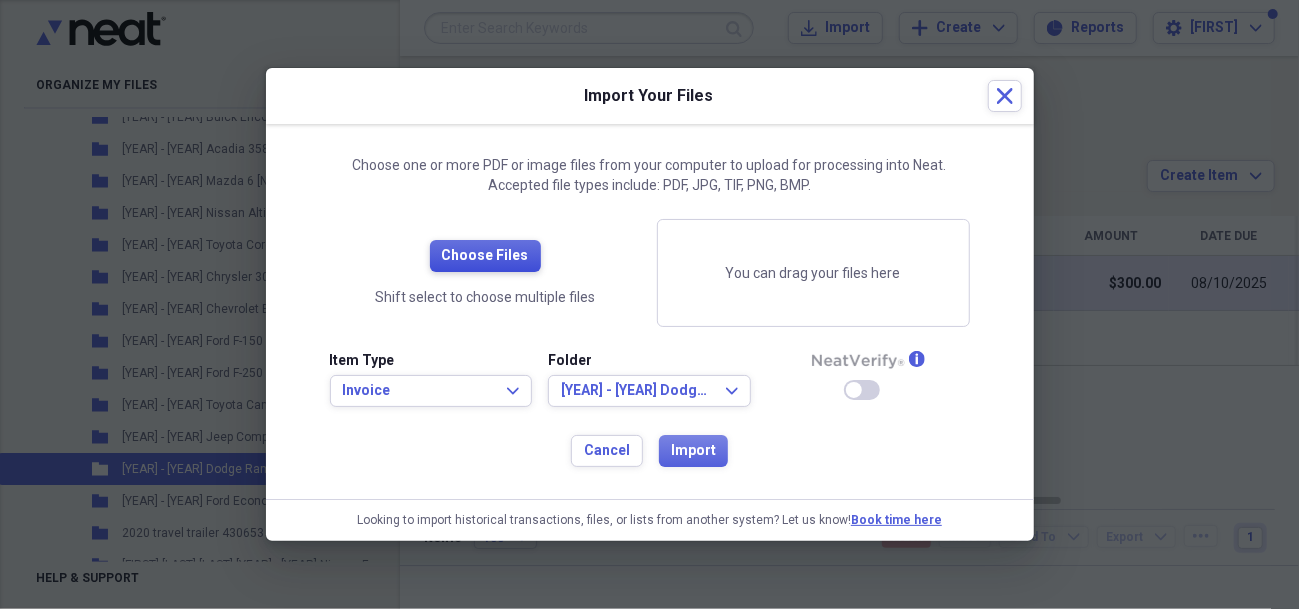 click on "Choose Files" at bounding box center (485, 256) 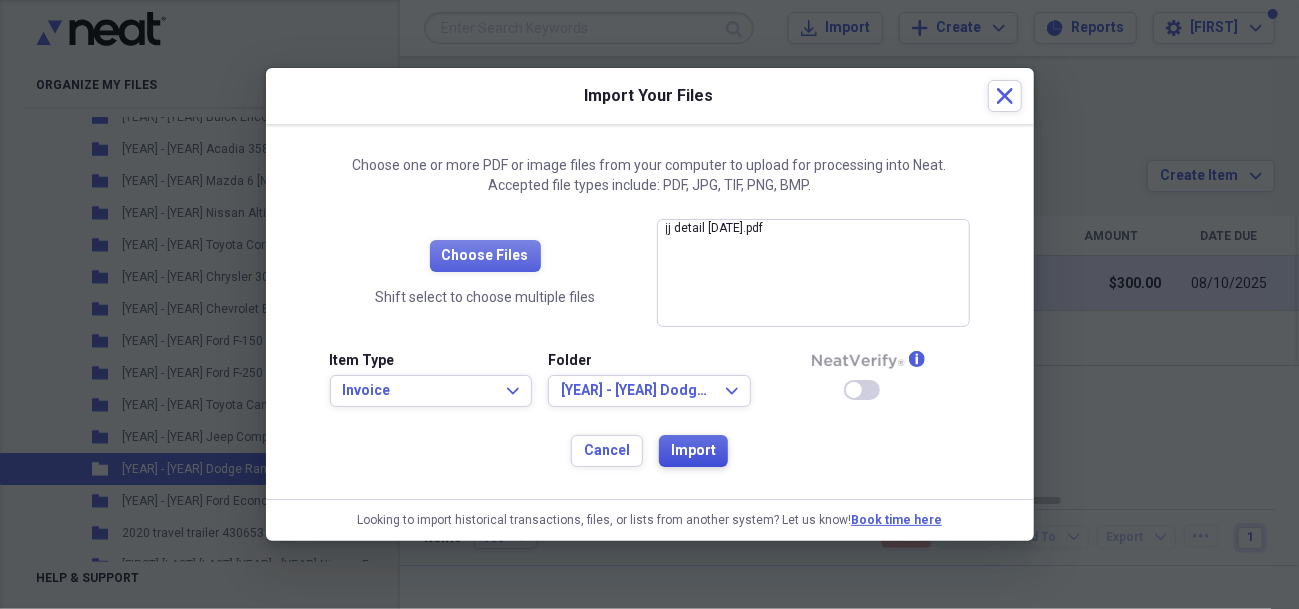 click on "Import" at bounding box center [693, 451] 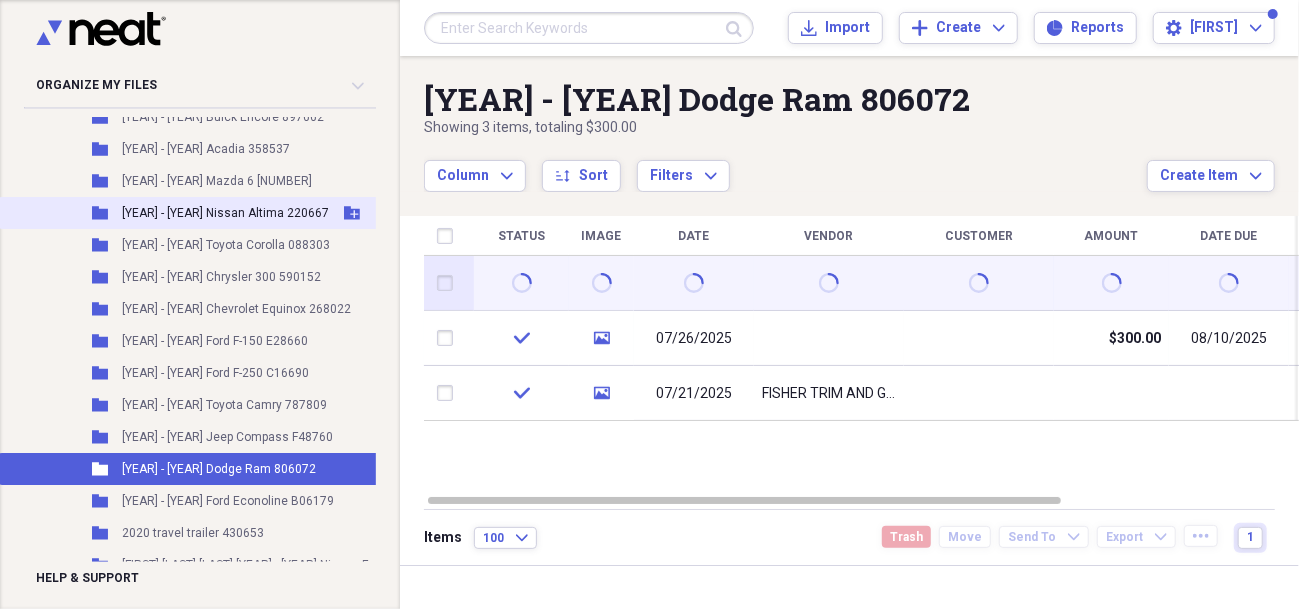 click on "[YEAR] - [YEAR] Nissan Altima 220667" at bounding box center [225, 213] 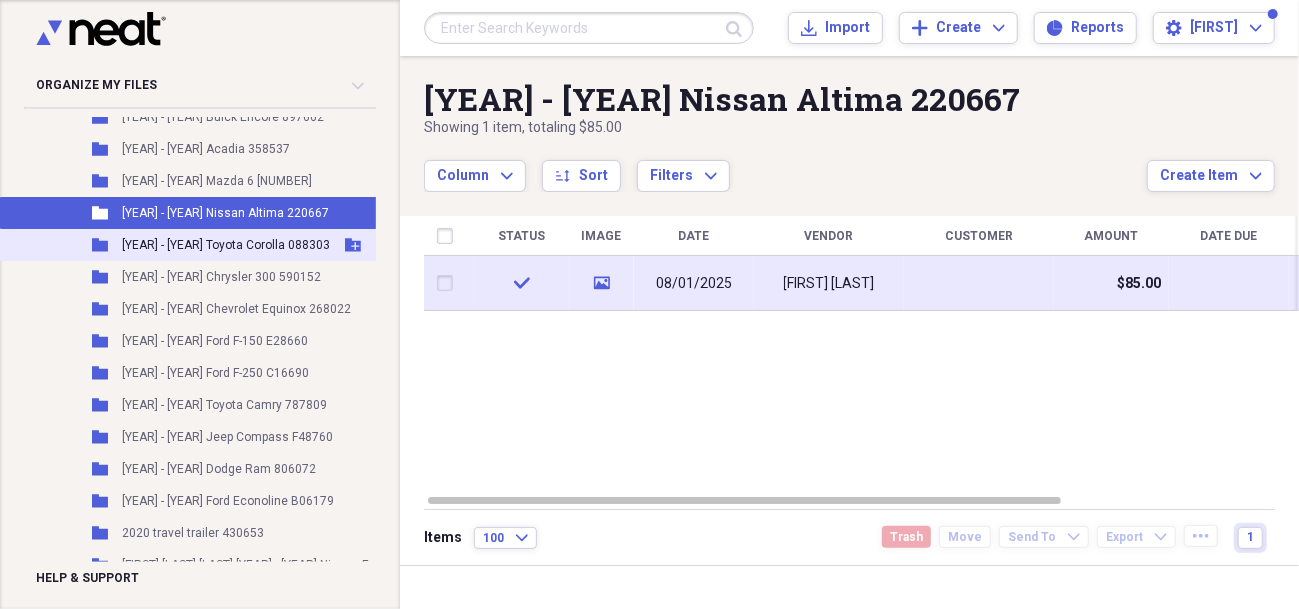 click on "[YEAR] - [YEAR] Toyota Corolla 088303" at bounding box center (226, 245) 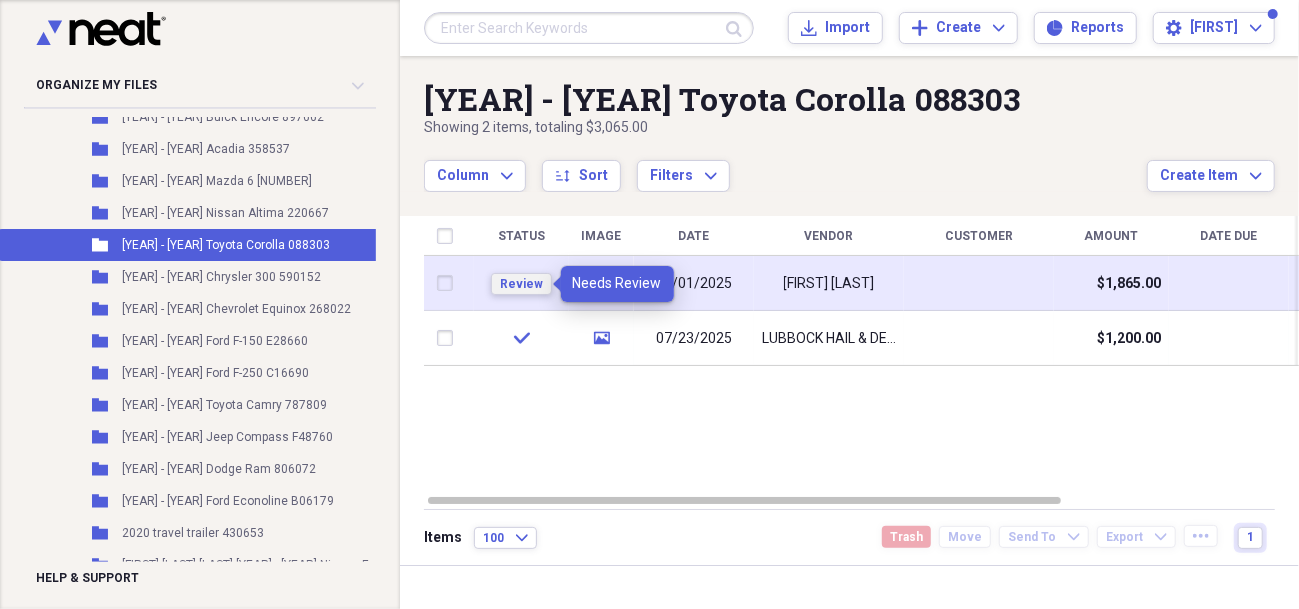 click on "Review" at bounding box center [521, 284] 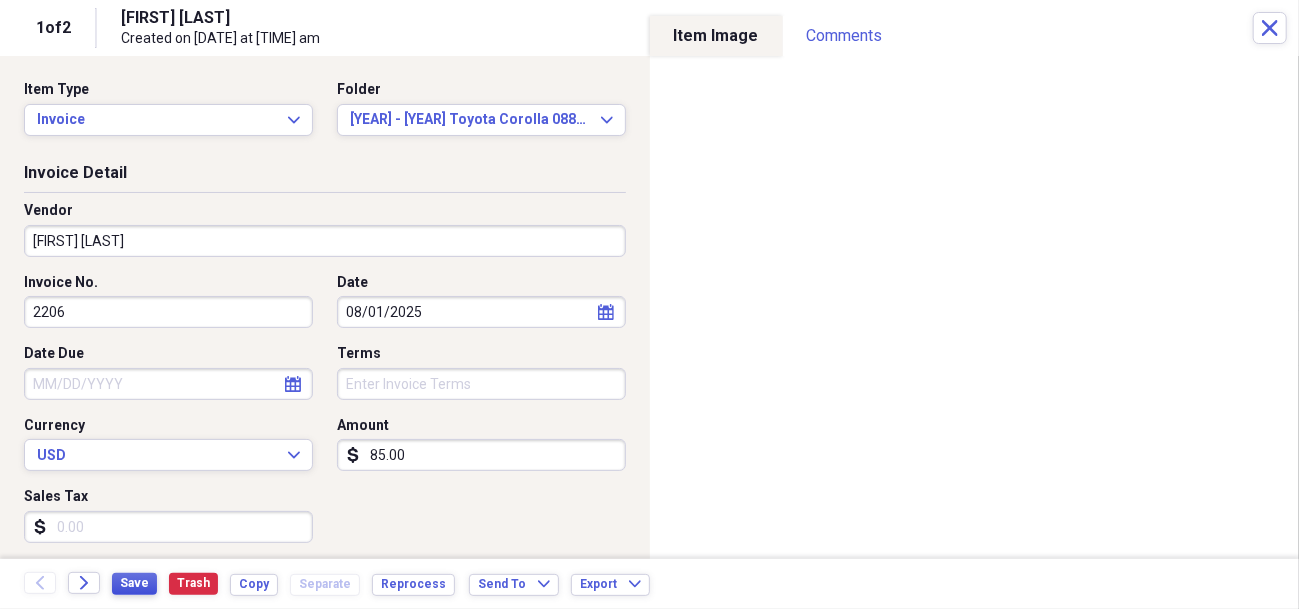 type on "85.00" 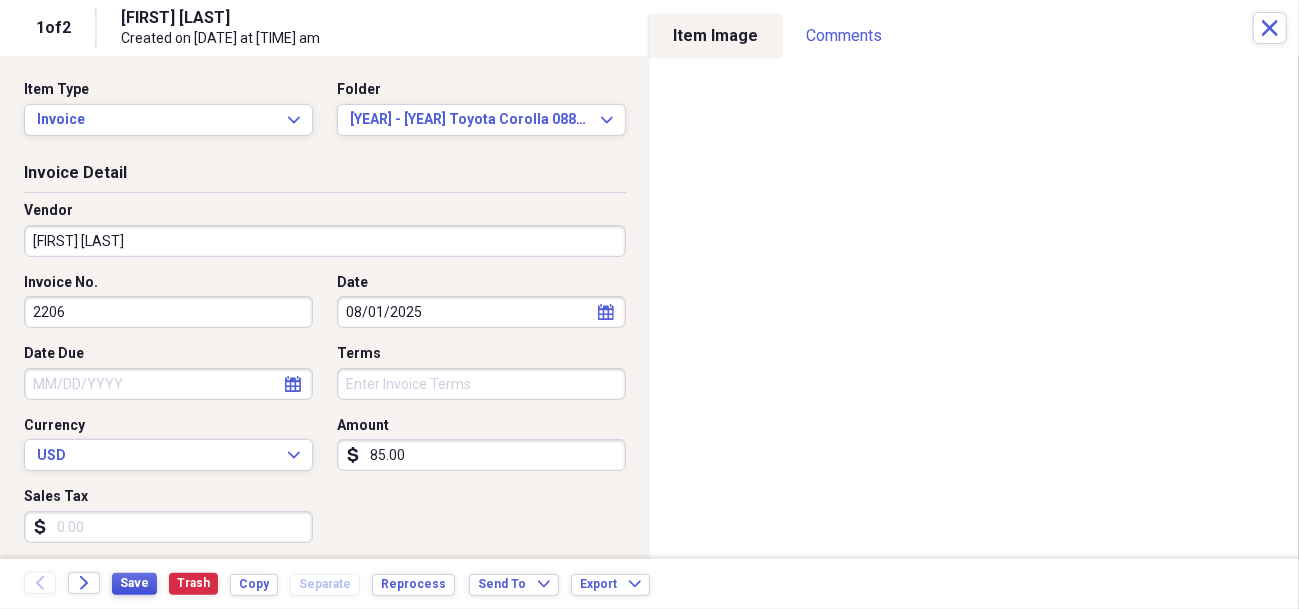click on "Save" at bounding box center [134, 584] 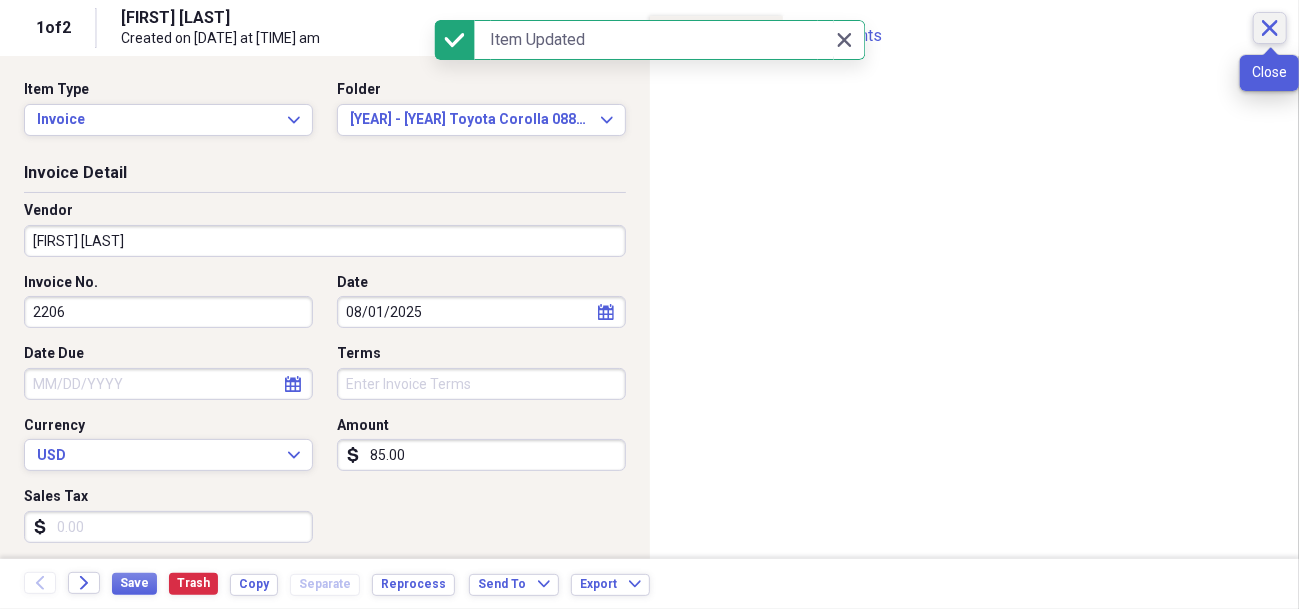 click 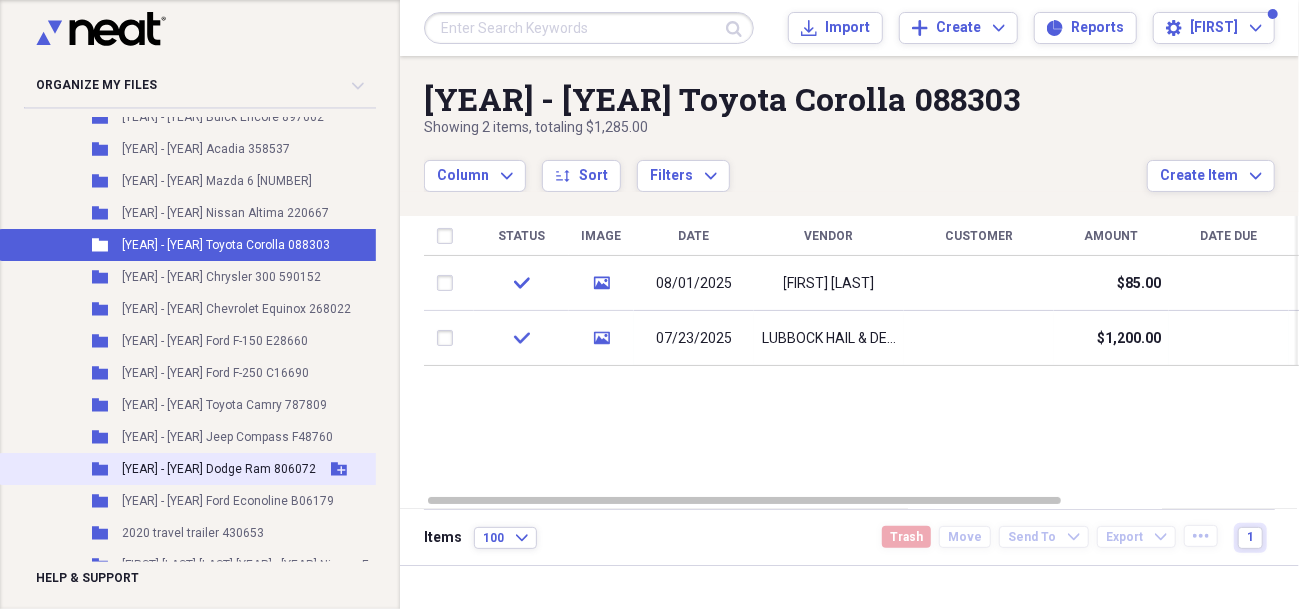 click on "[YEAR] - [YEAR] Dodge Ram 806072" at bounding box center (219, 469) 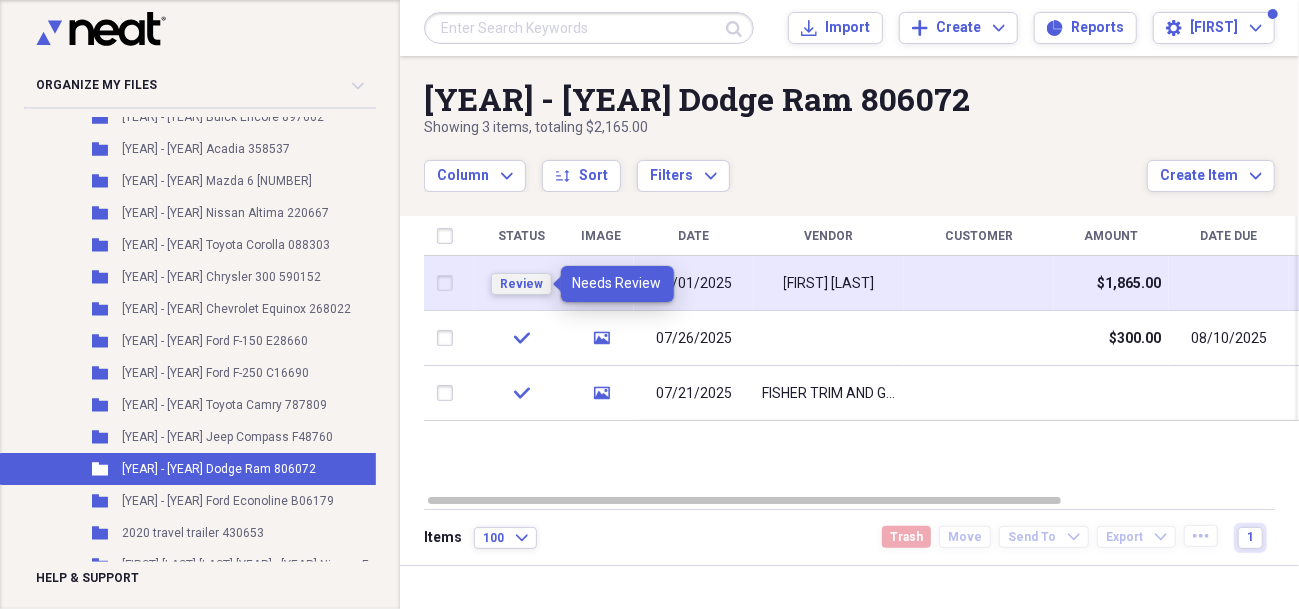 drag, startPoint x: 544, startPoint y: 286, endPoint x: 499, endPoint y: 363, distance: 89.1852 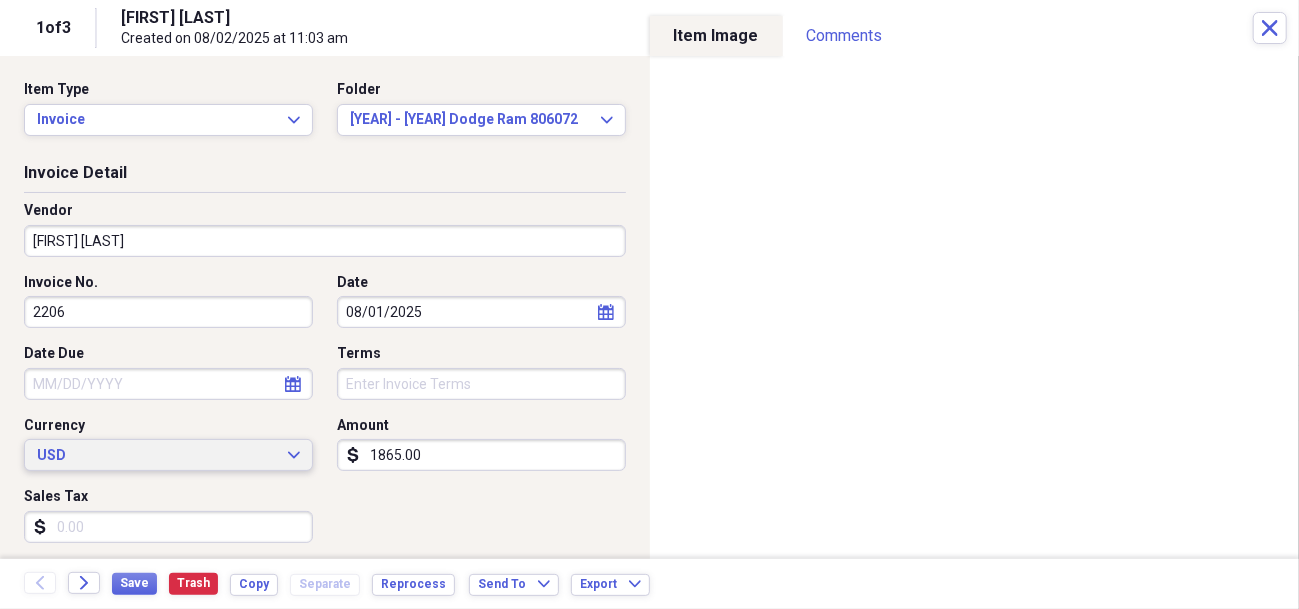 drag, startPoint x: 420, startPoint y: 461, endPoint x: 267, endPoint y: 445, distance: 153.83432 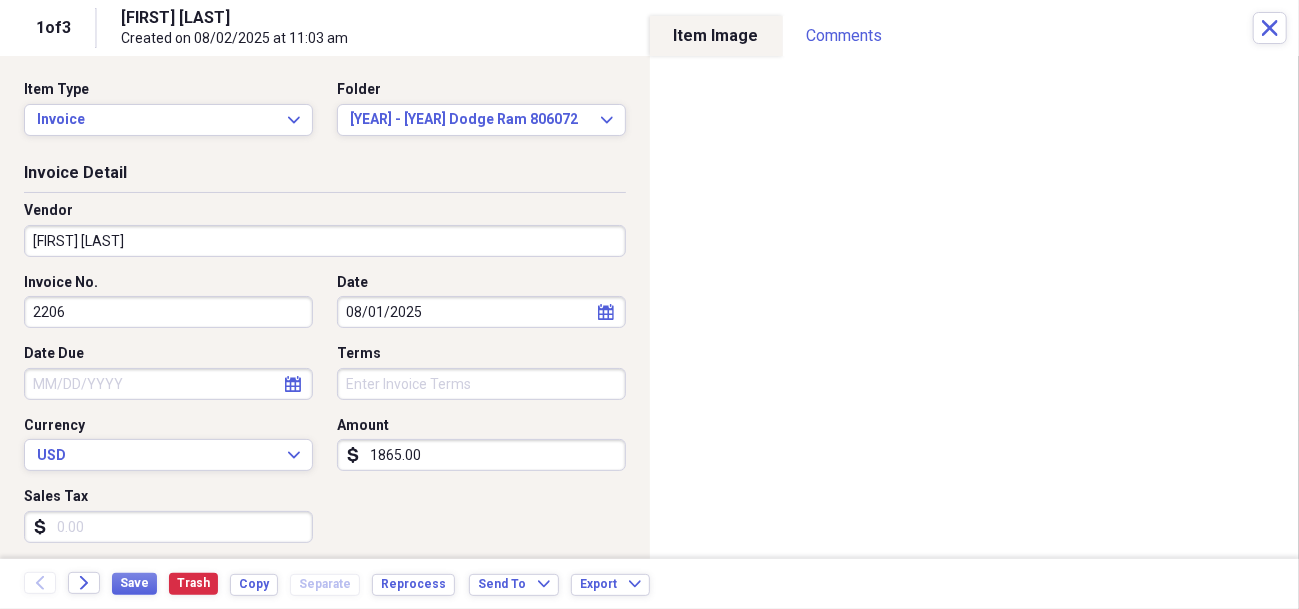 drag, startPoint x: 358, startPoint y: 452, endPoint x: 447, endPoint y: 459, distance: 89.27486 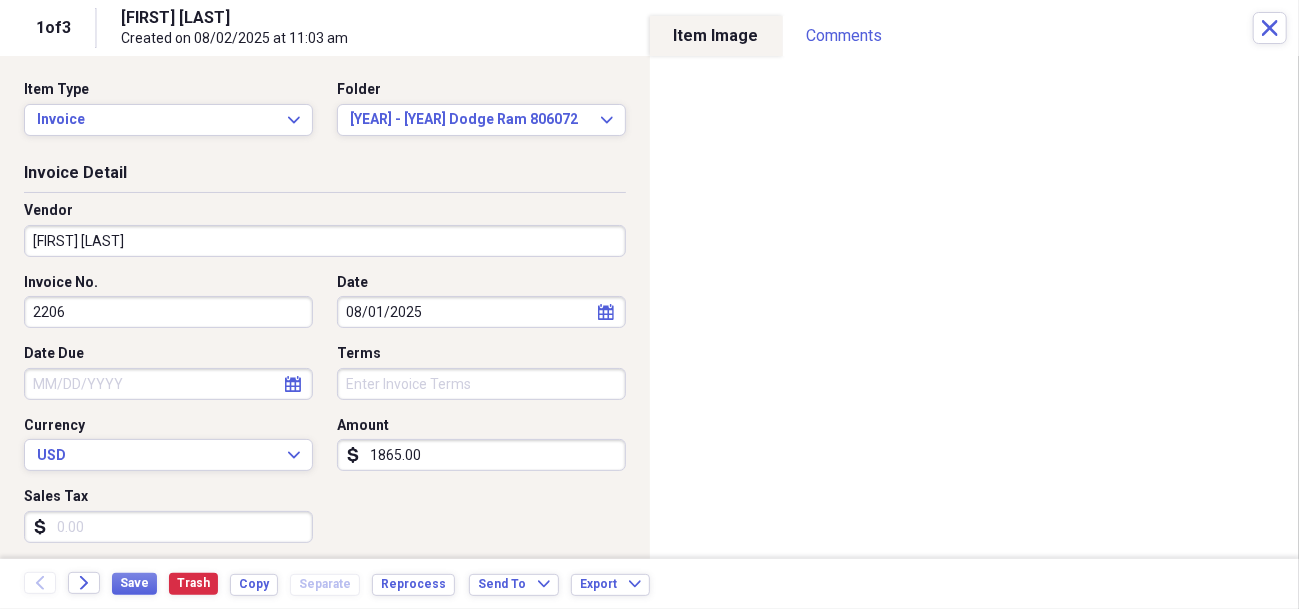 click on "1865.00" at bounding box center [481, 455] 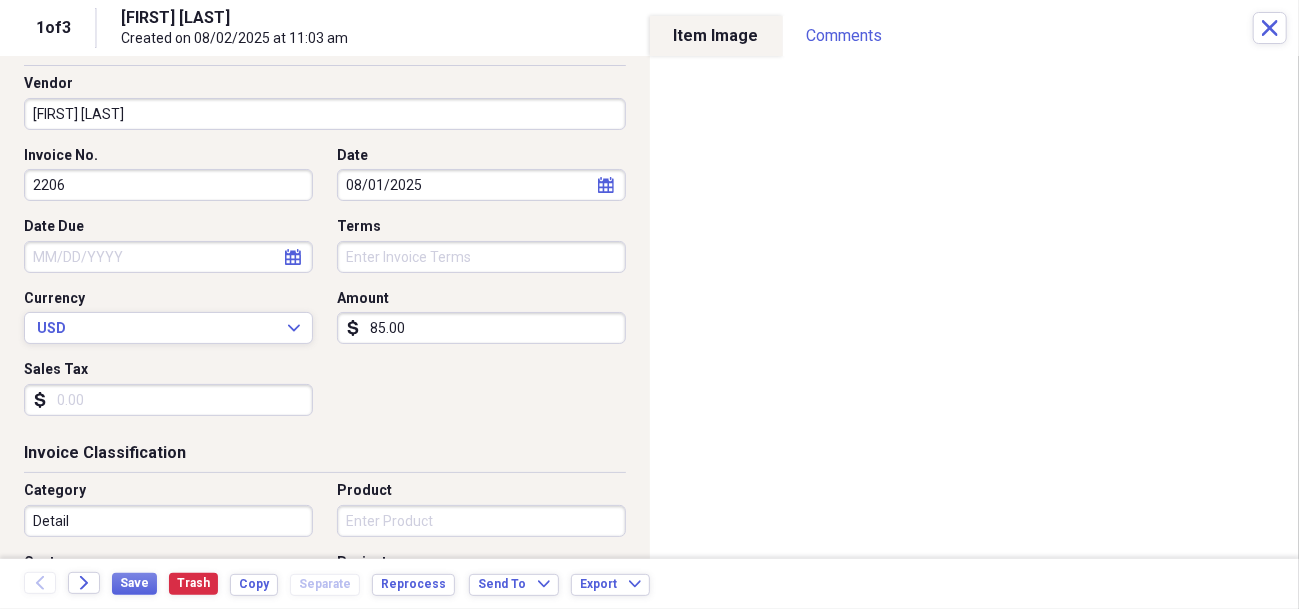 scroll, scrollTop: 200, scrollLeft: 0, axis: vertical 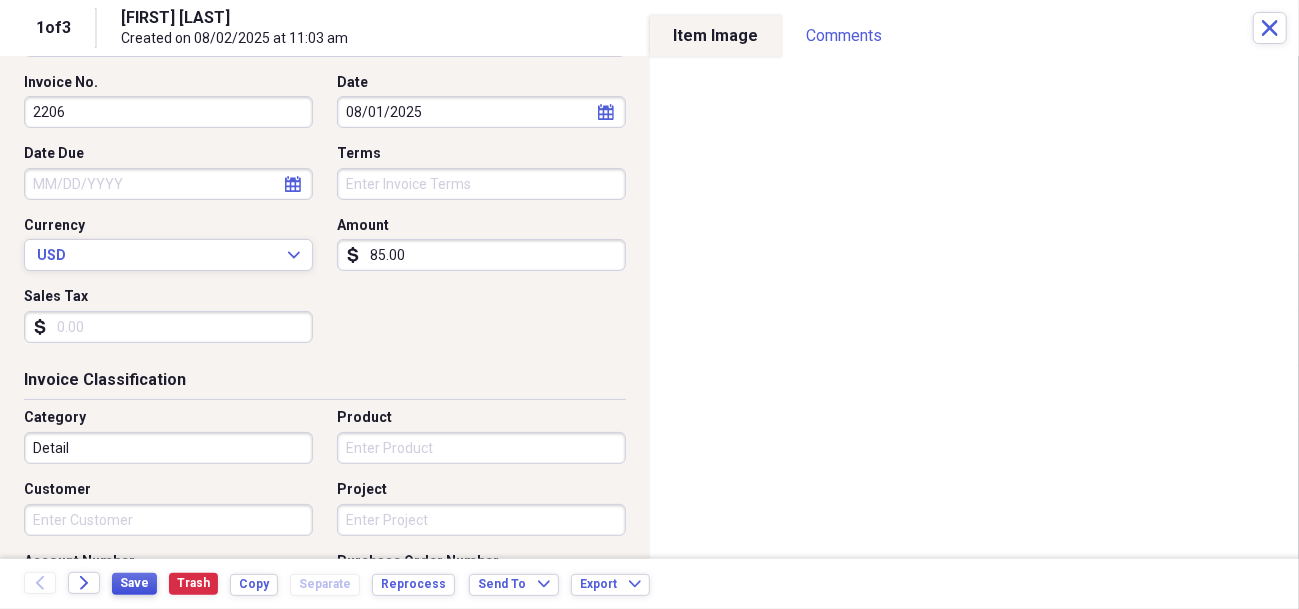 type on "85.00" 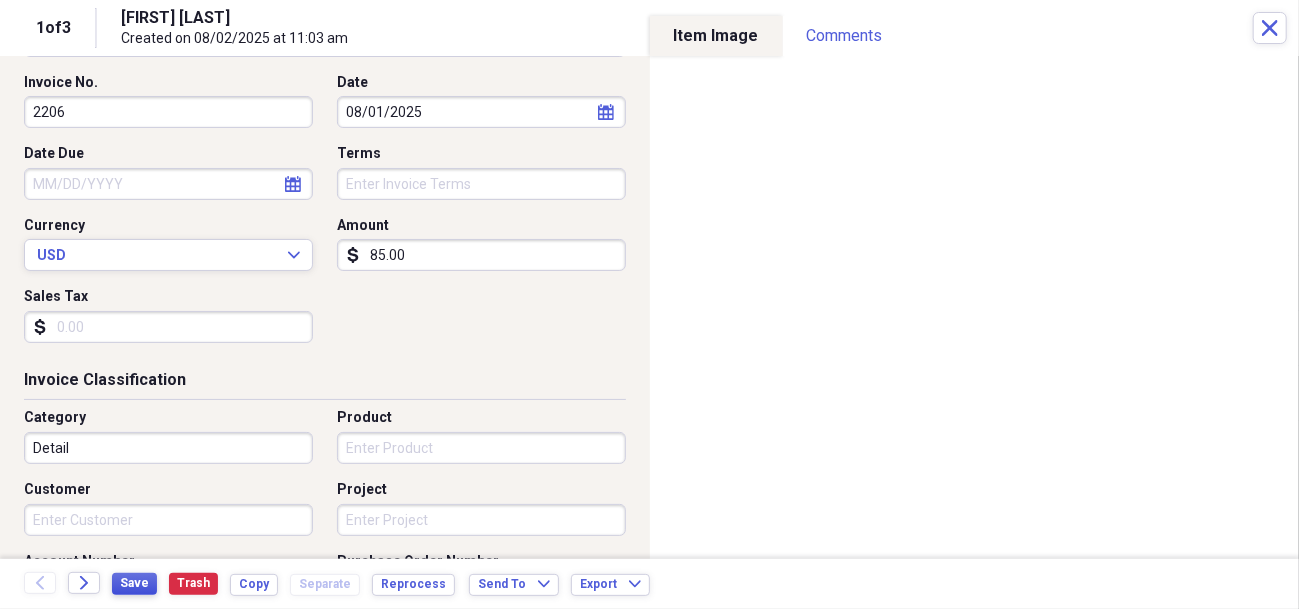 click on "Save" at bounding box center [134, 583] 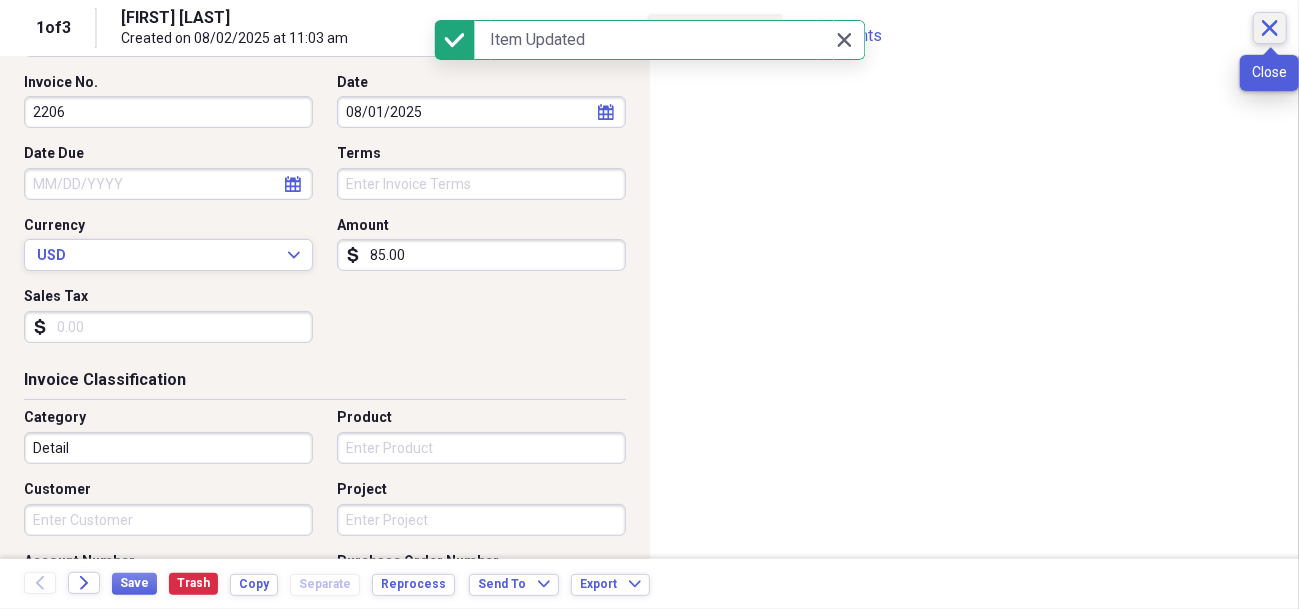click on "Close" at bounding box center (1270, 28) 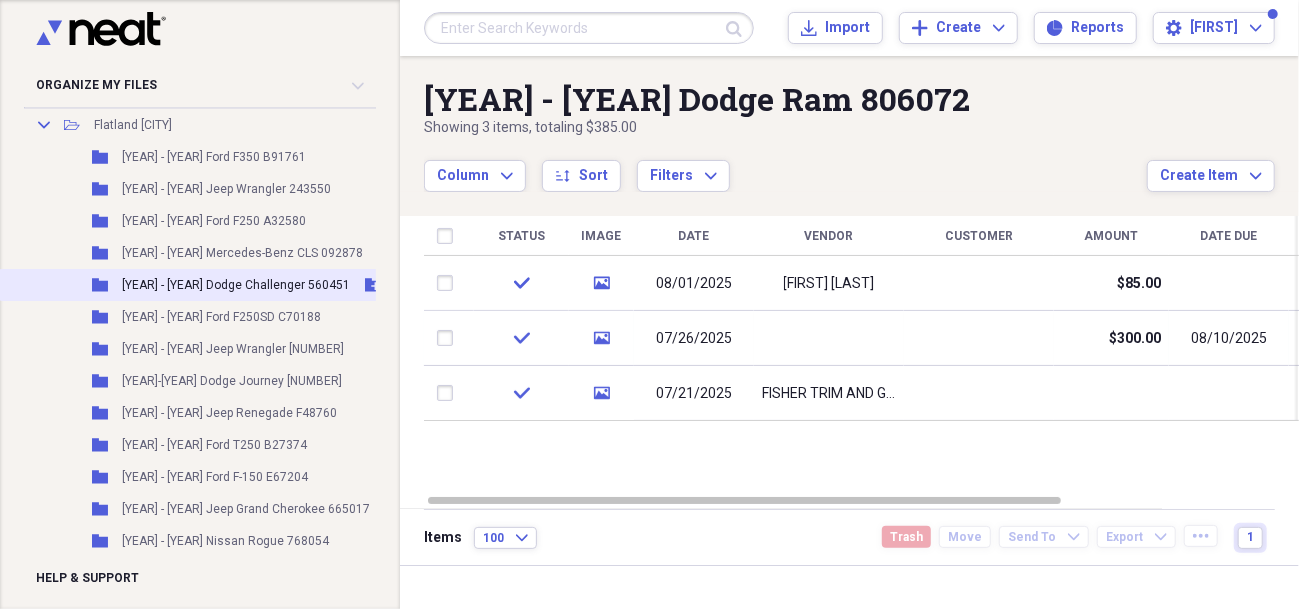 scroll, scrollTop: 0, scrollLeft: 0, axis: both 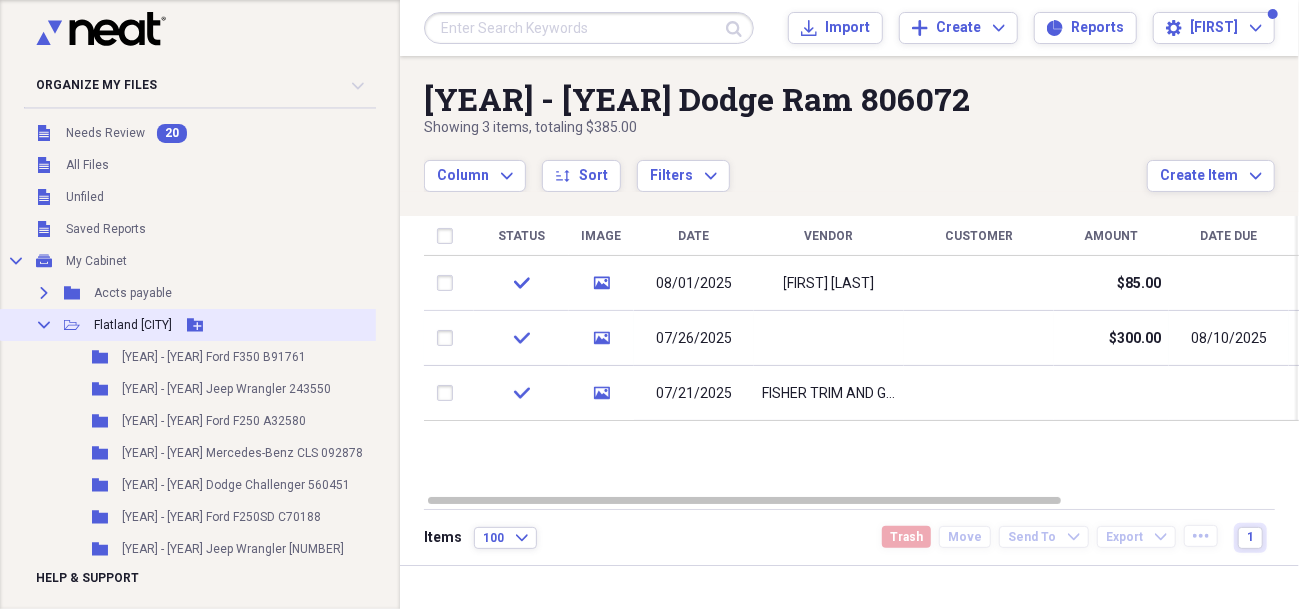 click on "Add Folder" 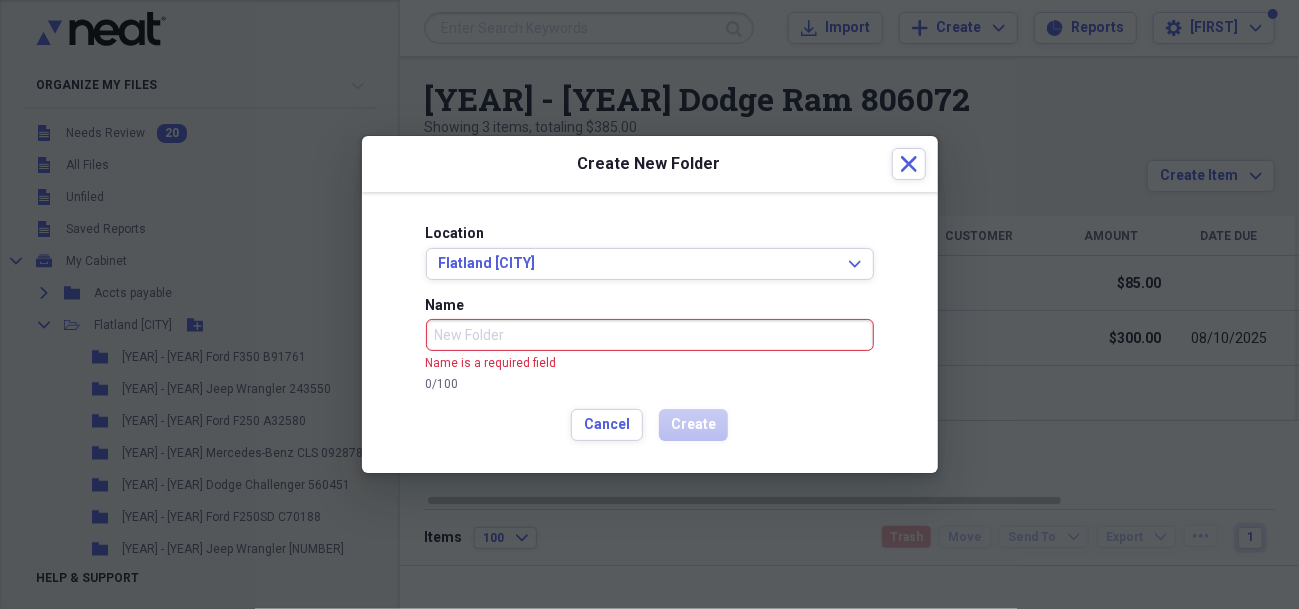 click on "Name" at bounding box center [650, 335] 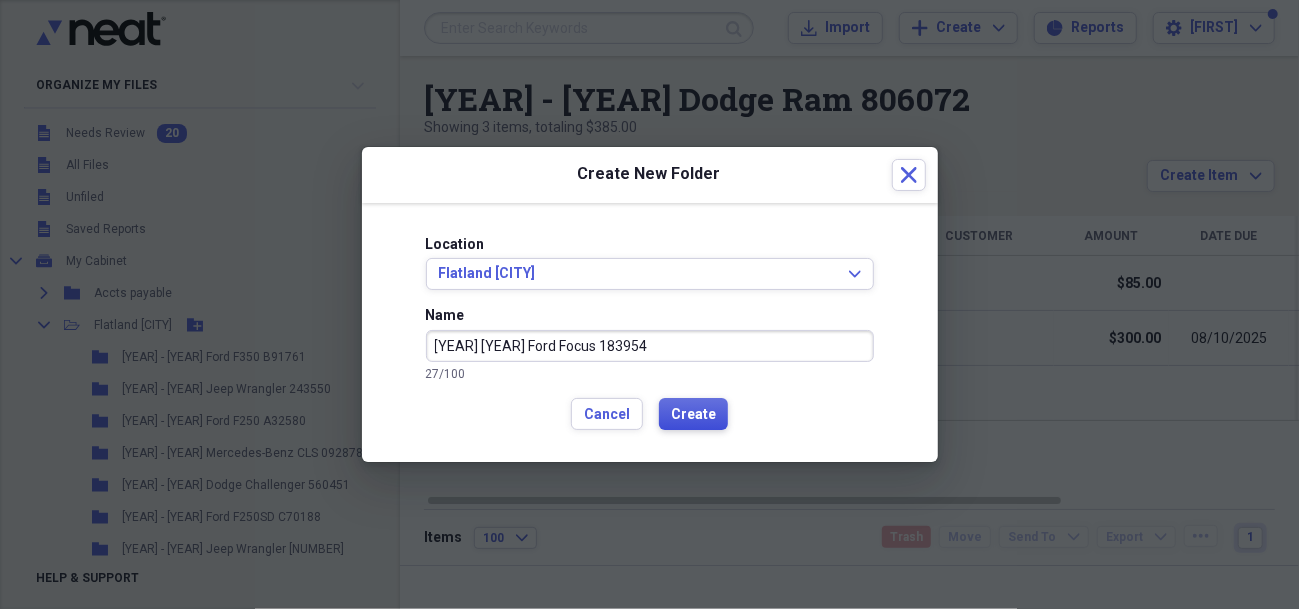 type on "[YEAR] [YEAR] Ford Focus 183954" 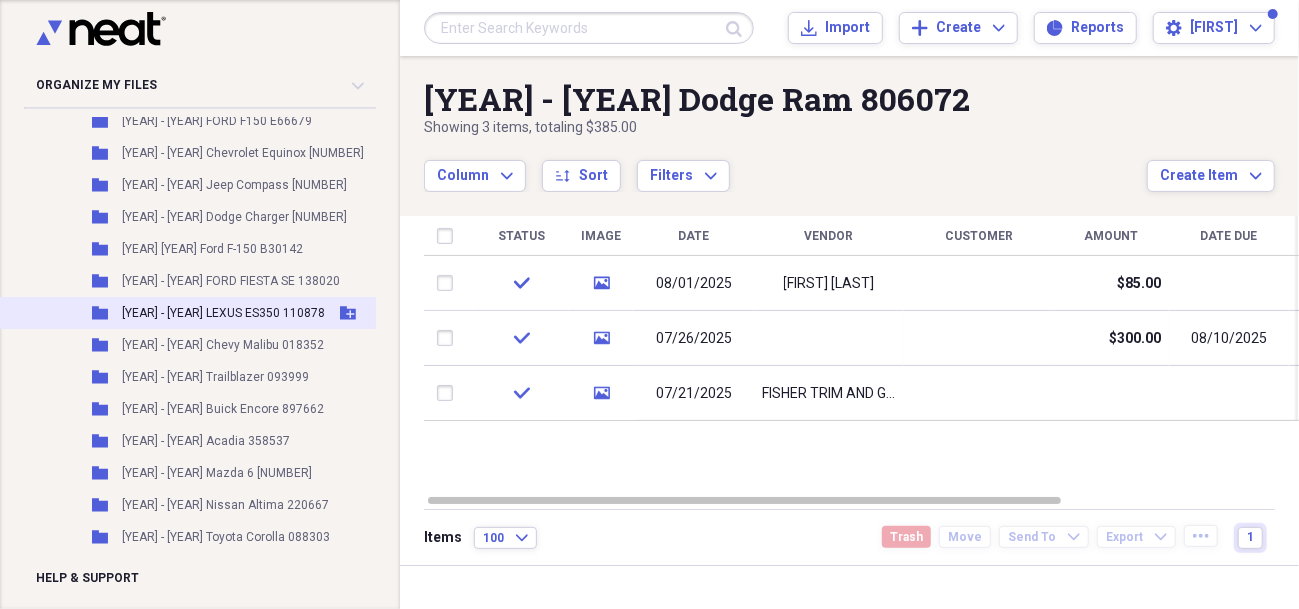 scroll, scrollTop: 2000, scrollLeft: 0, axis: vertical 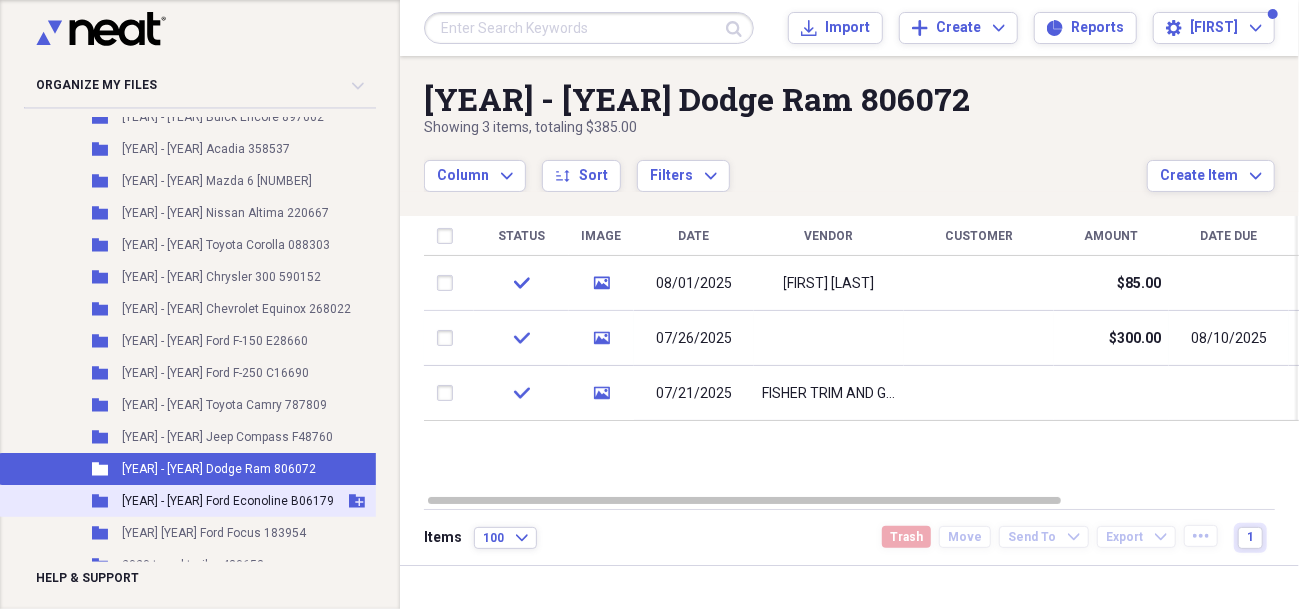 click on "[YEAR] - [YEAR] Ford Econoline B06179" at bounding box center (228, 501) 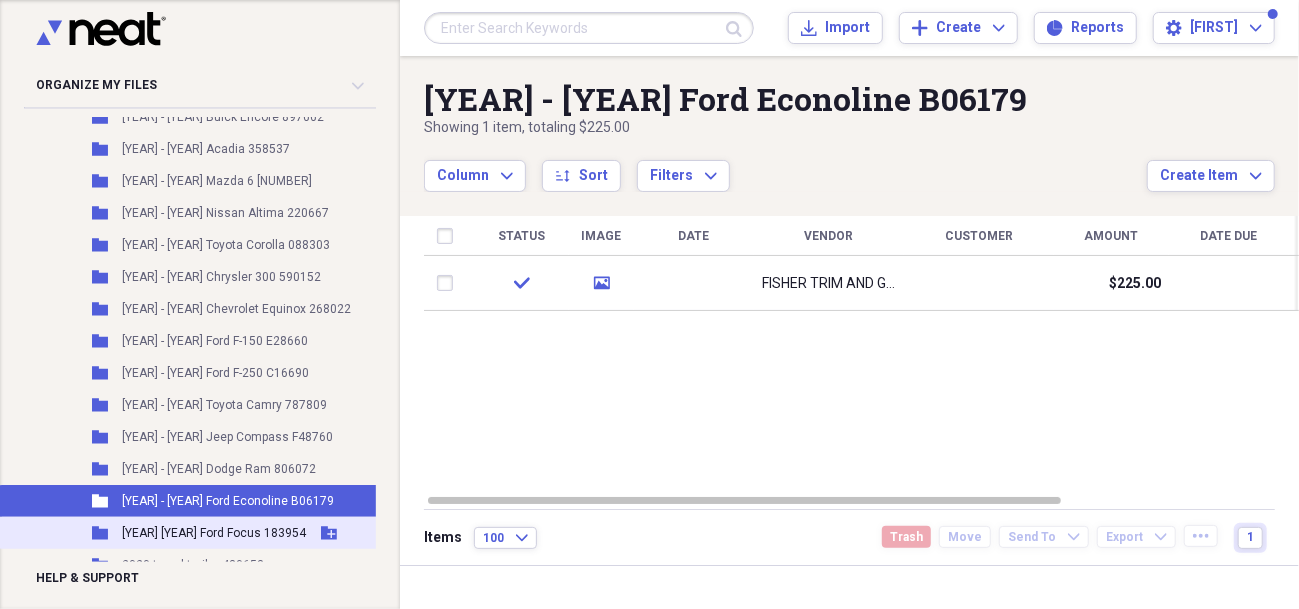 click on "[YEAR] [YEAR] Ford Focus 183954" at bounding box center (214, 533) 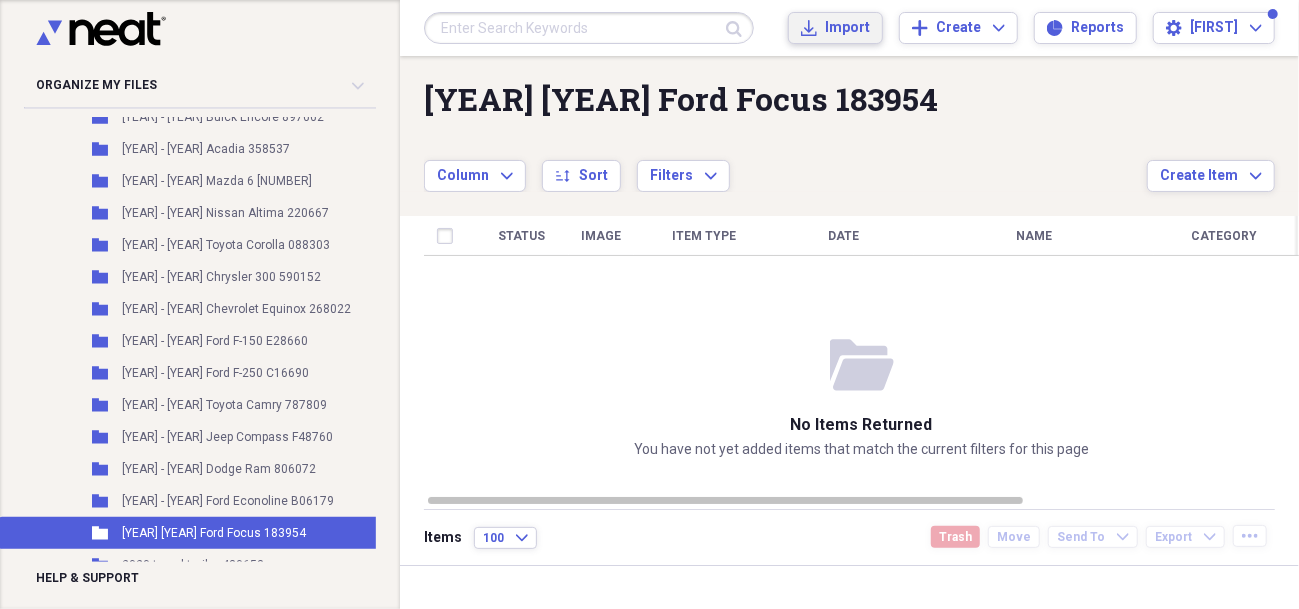 click on "Import Import" at bounding box center (835, 28) 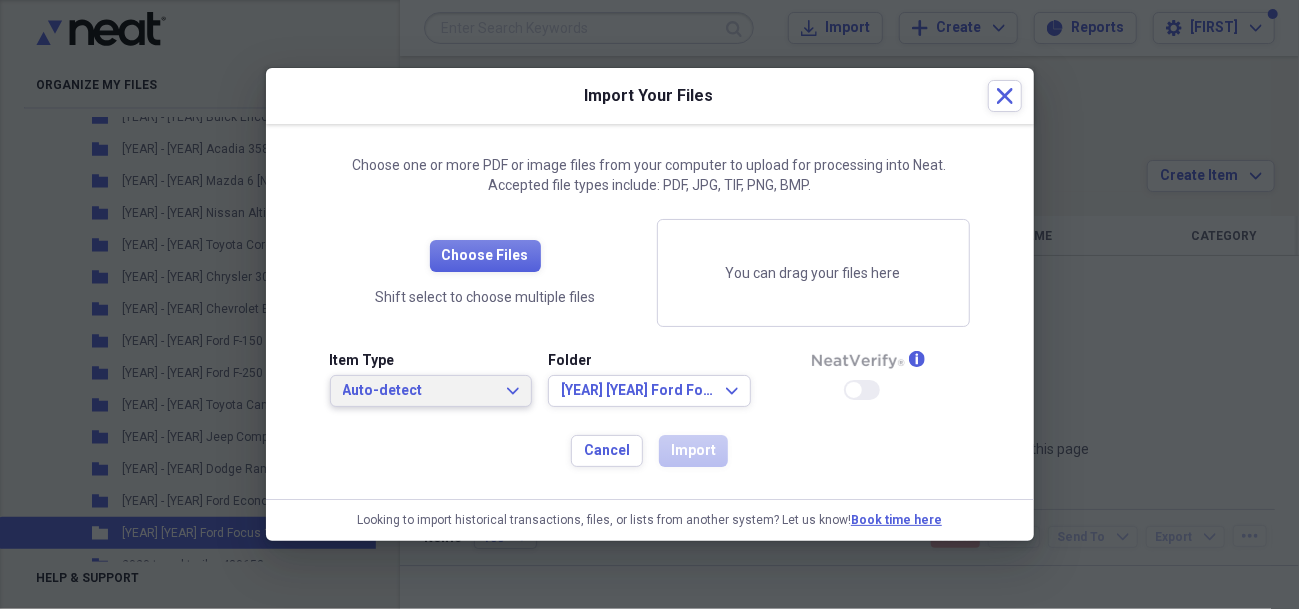 click on "Auto-detect Expand" at bounding box center [431, 391] 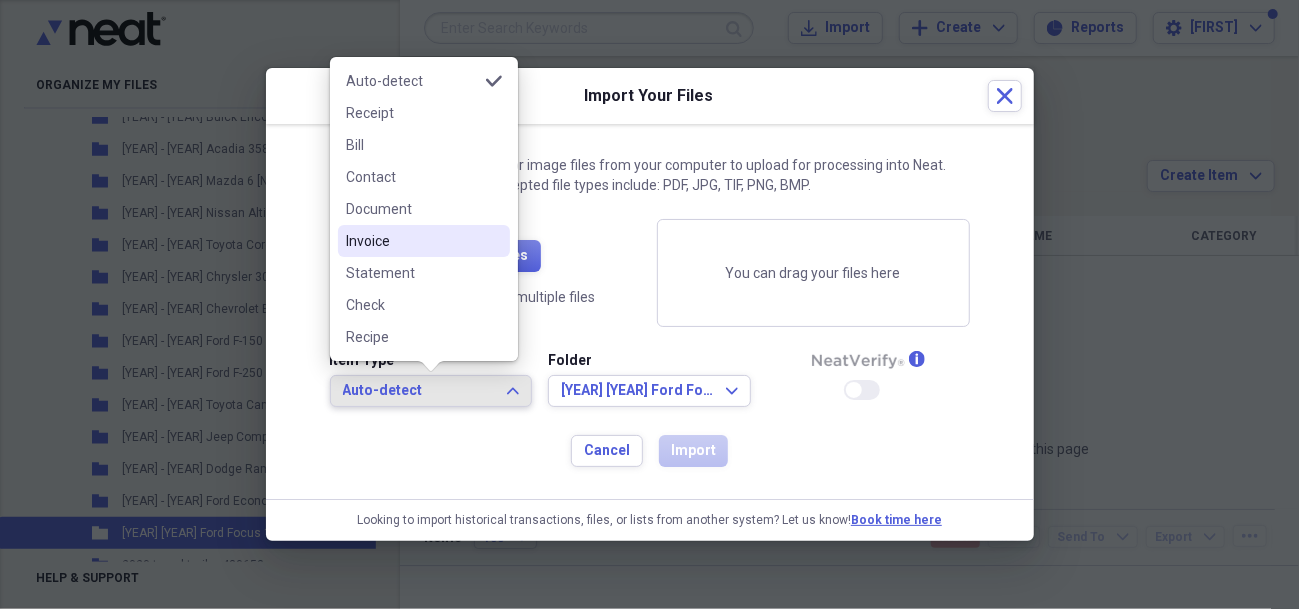 click on "Invoice" at bounding box center (424, 241) 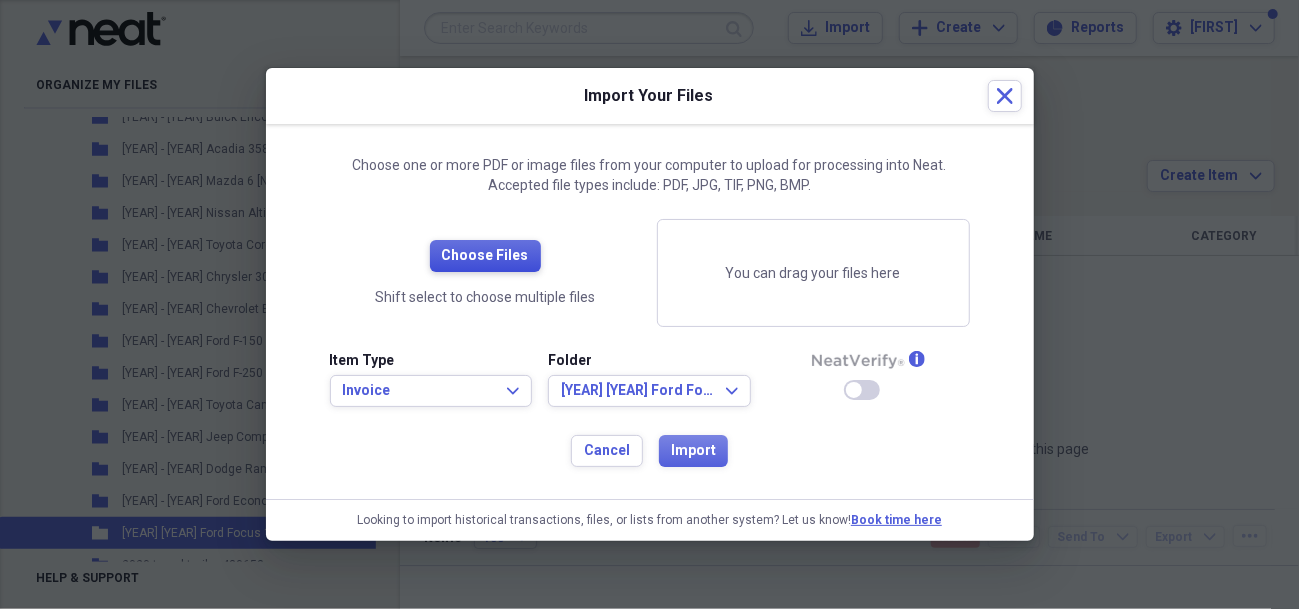 click on "Choose Files" at bounding box center (485, 256) 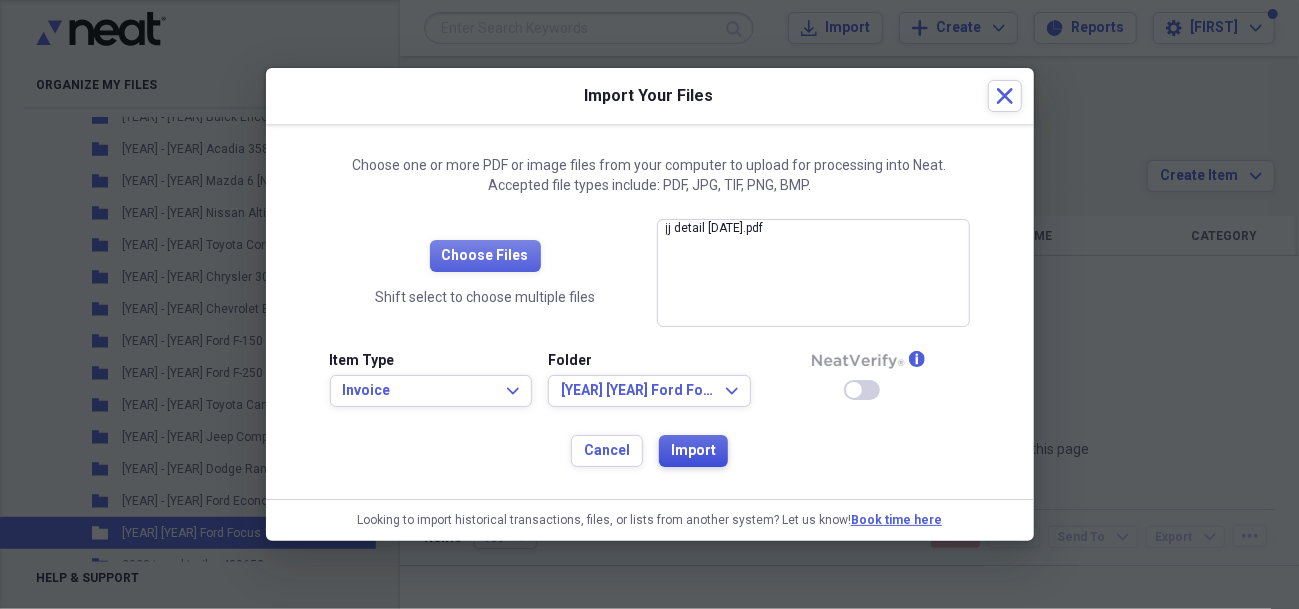 click on "Import" at bounding box center [693, 451] 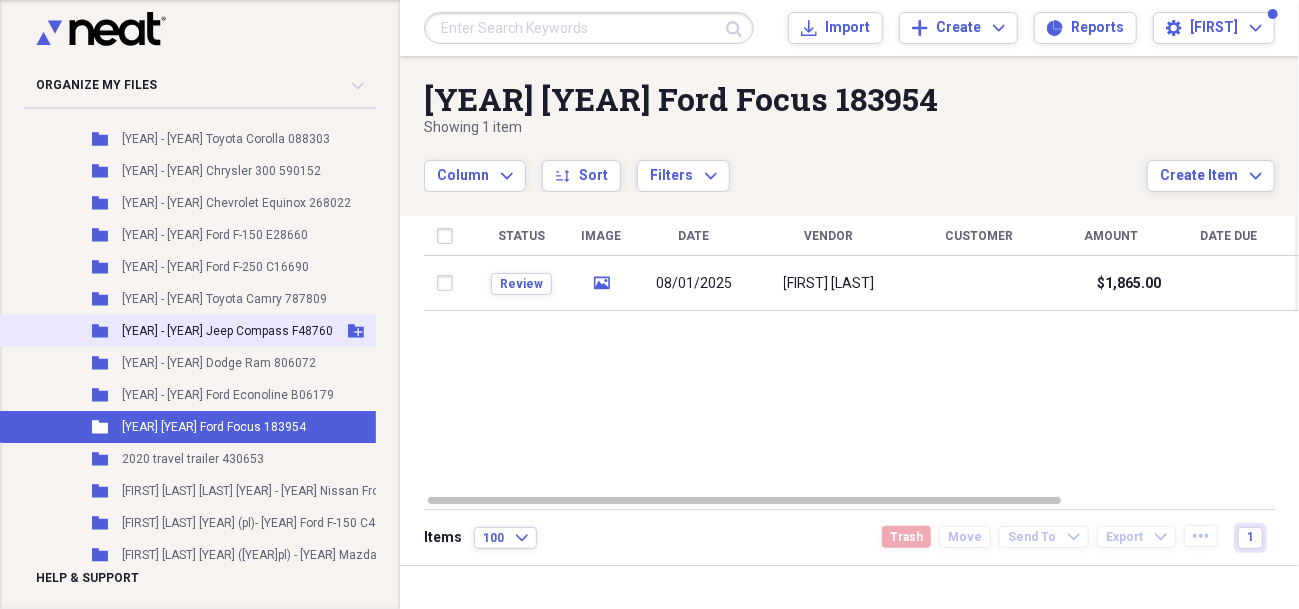 scroll, scrollTop: 2100, scrollLeft: 0, axis: vertical 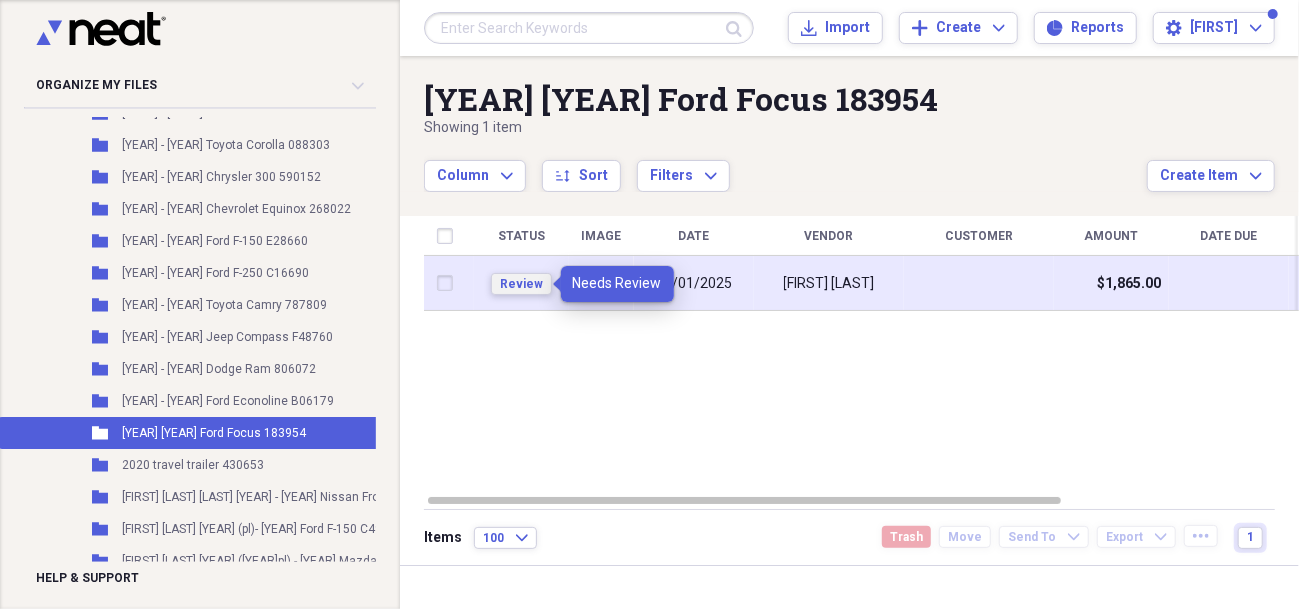 click on "Review" at bounding box center [521, 284] 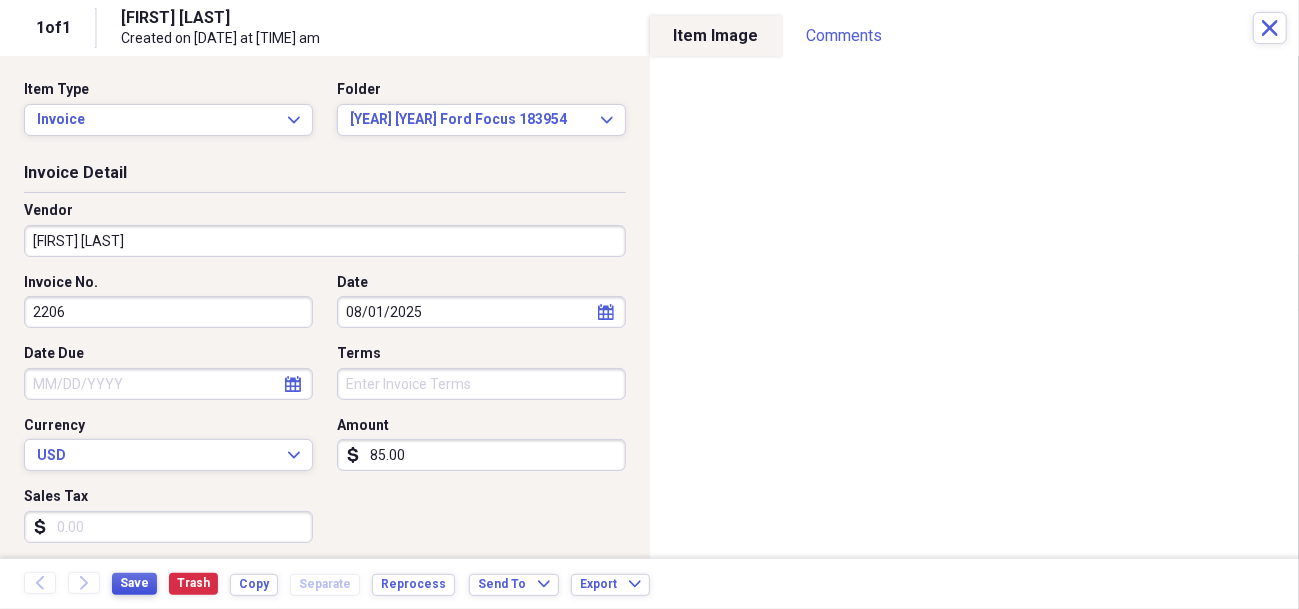 type on "85.00" 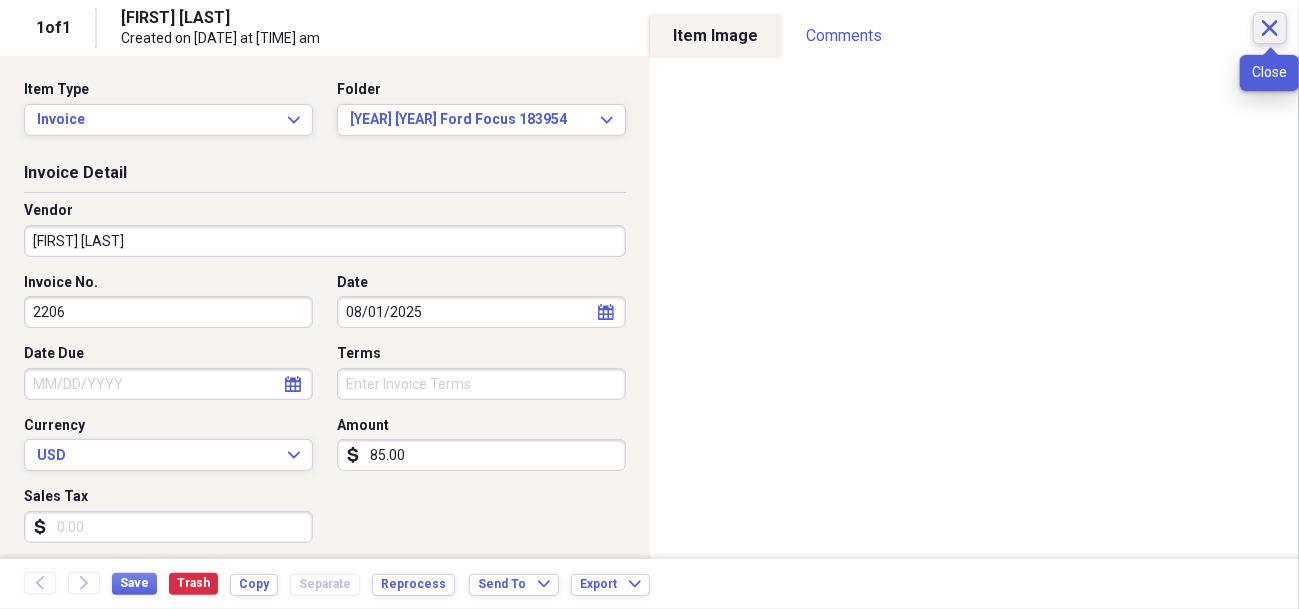 click on "Close" 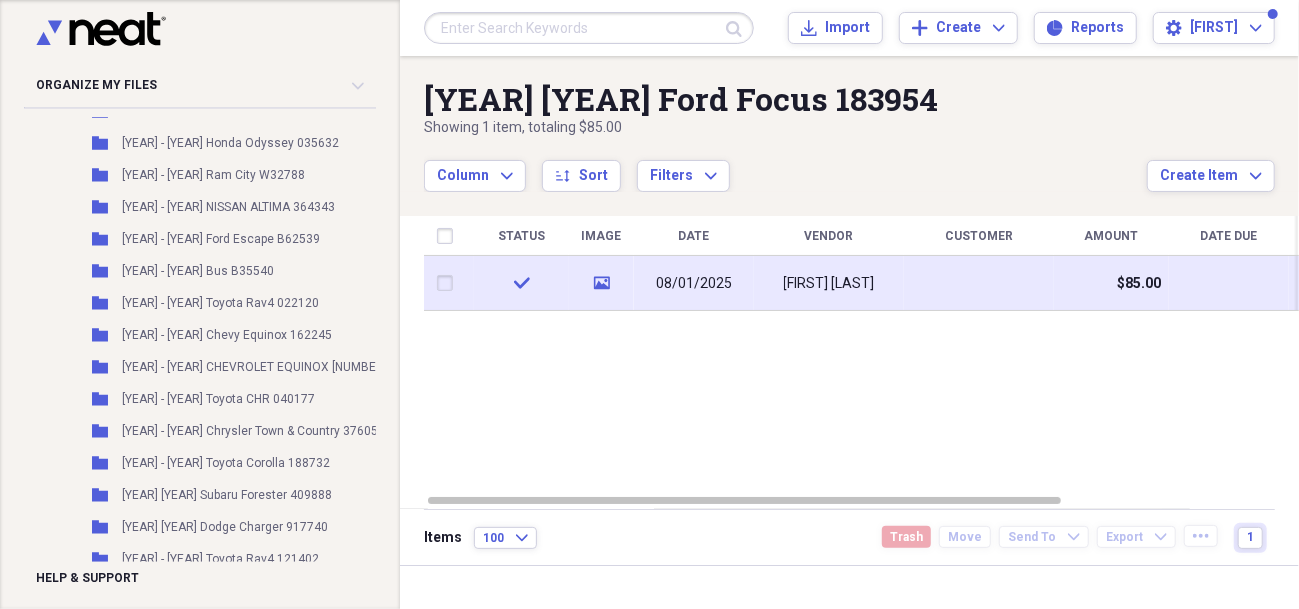 scroll, scrollTop: 900, scrollLeft: 0, axis: vertical 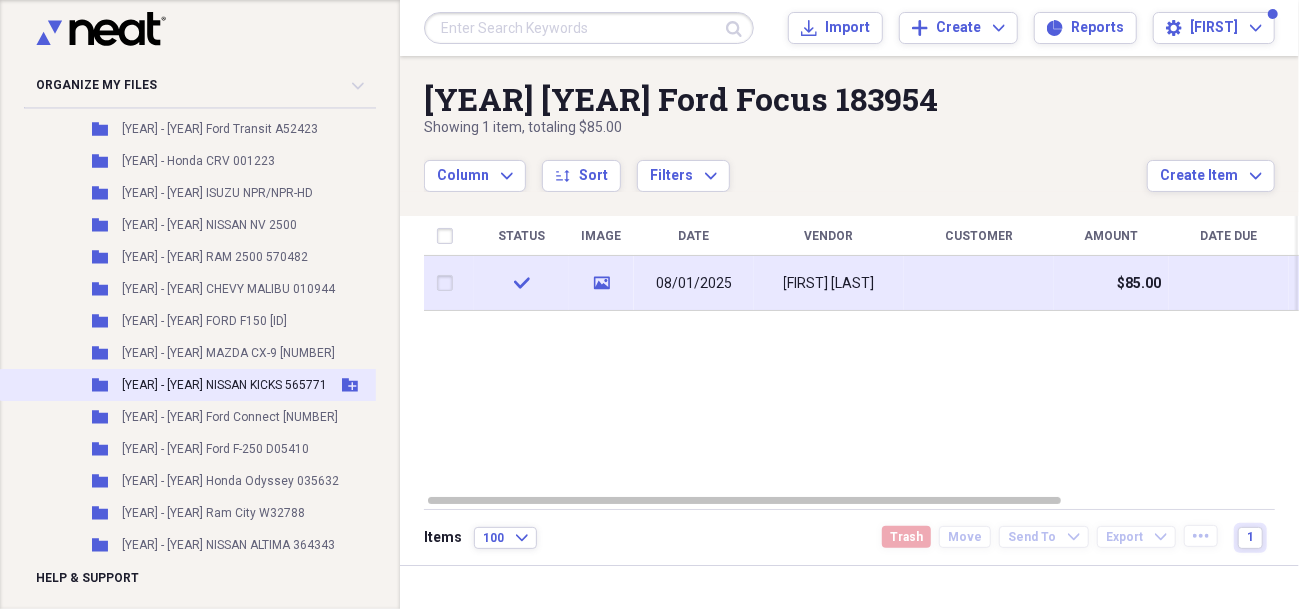 click on "[YEAR] - [YEAR] NISSAN KICKS 565771" at bounding box center (224, 385) 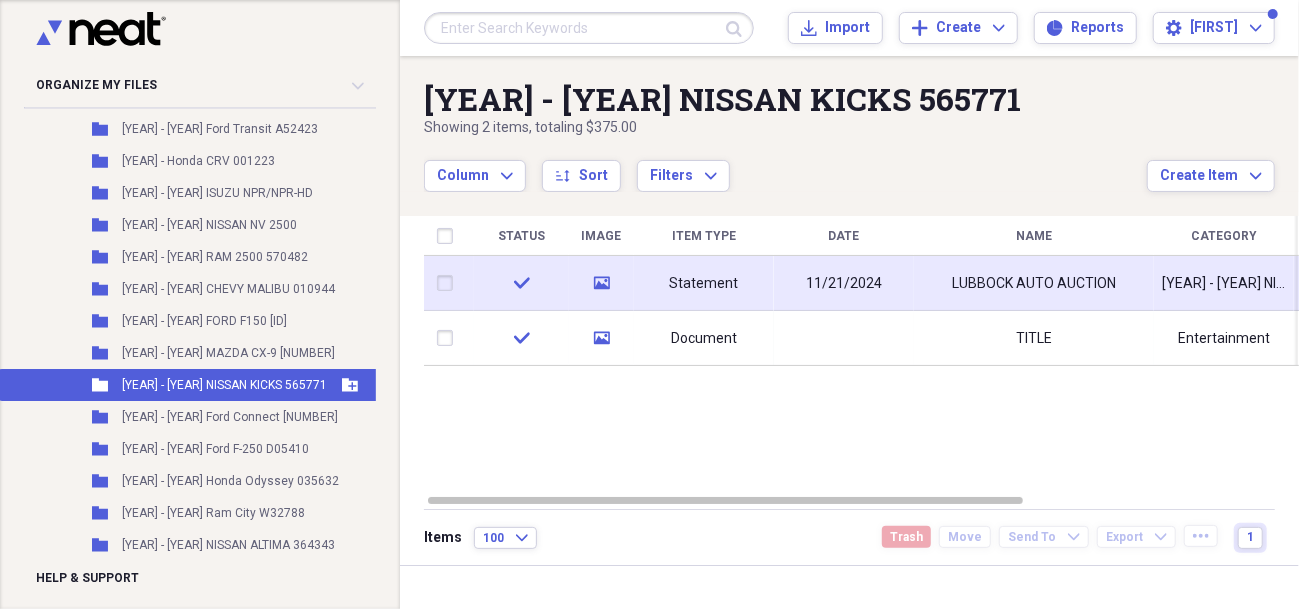 click 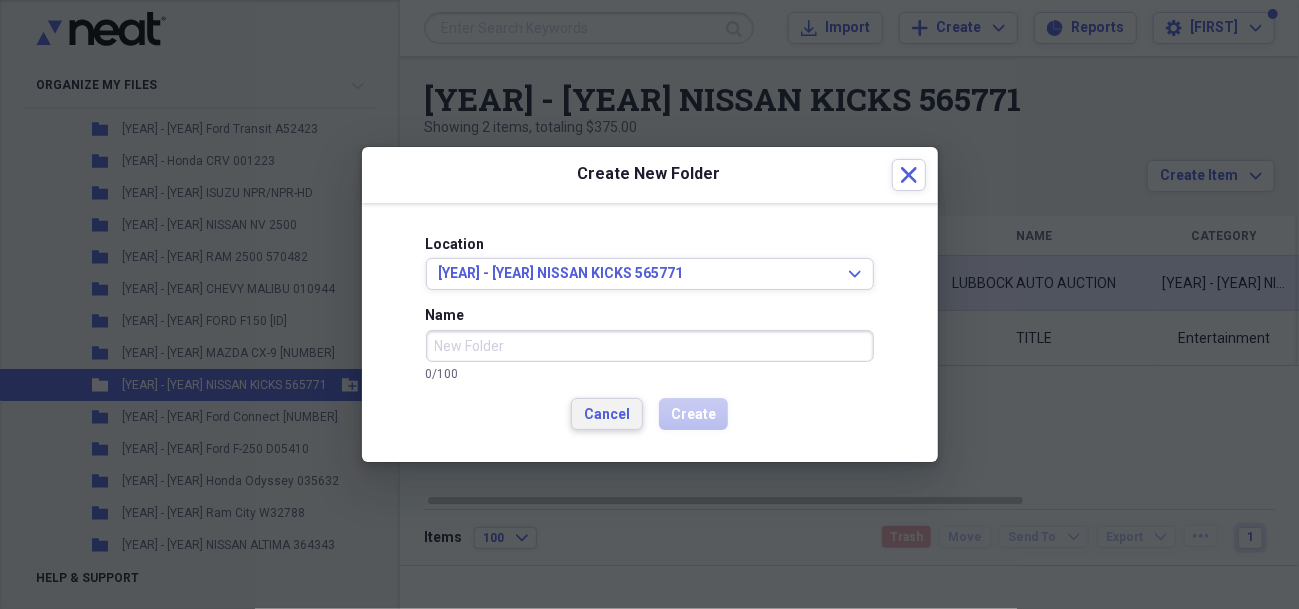 click on "Cancel" at bounding box center (607, 414) 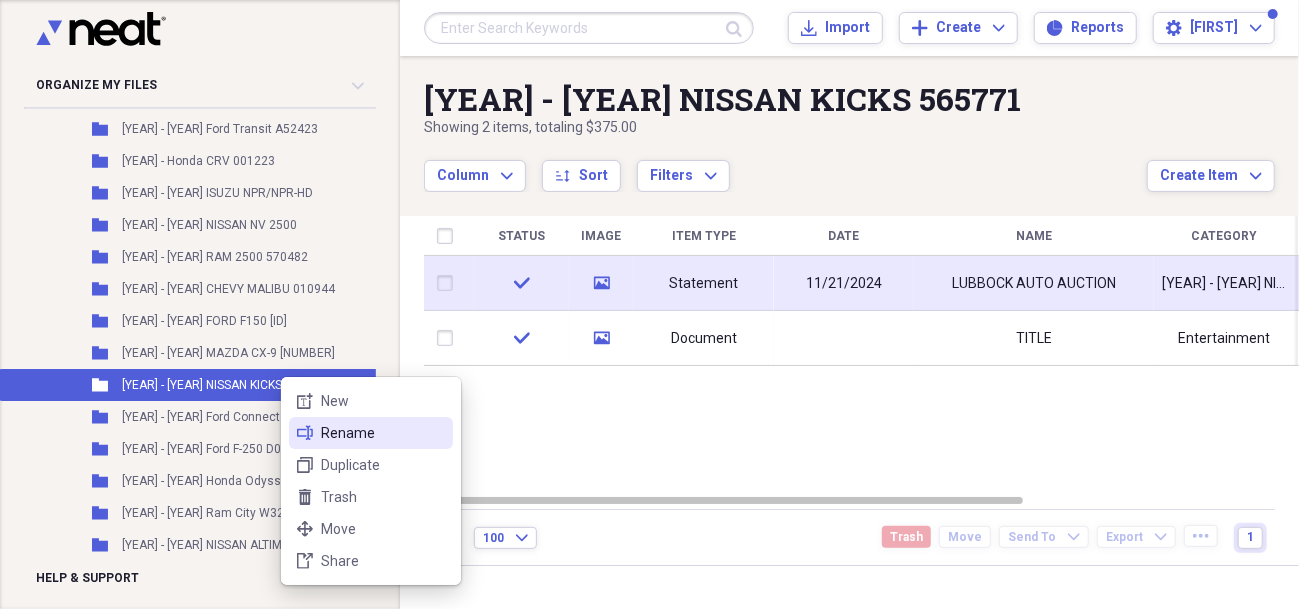 click on "Rename" at bounding box center [383, 433] 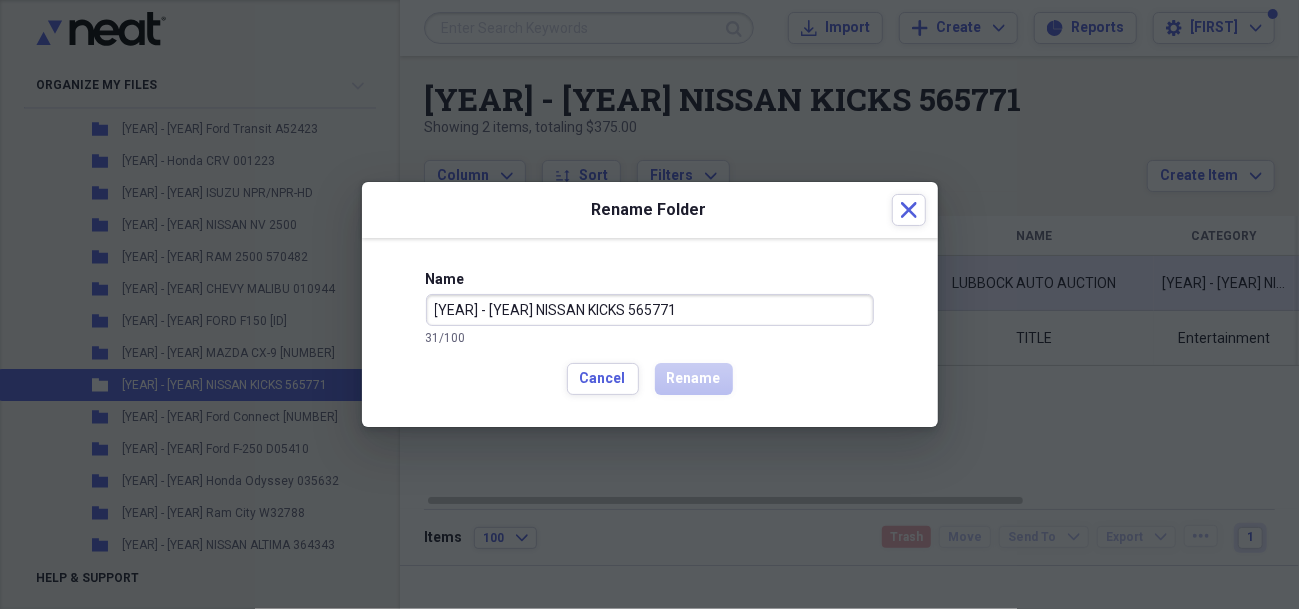 click on "[YEAR] - [YEAR] NISSAN KICKS 565771" at bounding box center (650, 310) 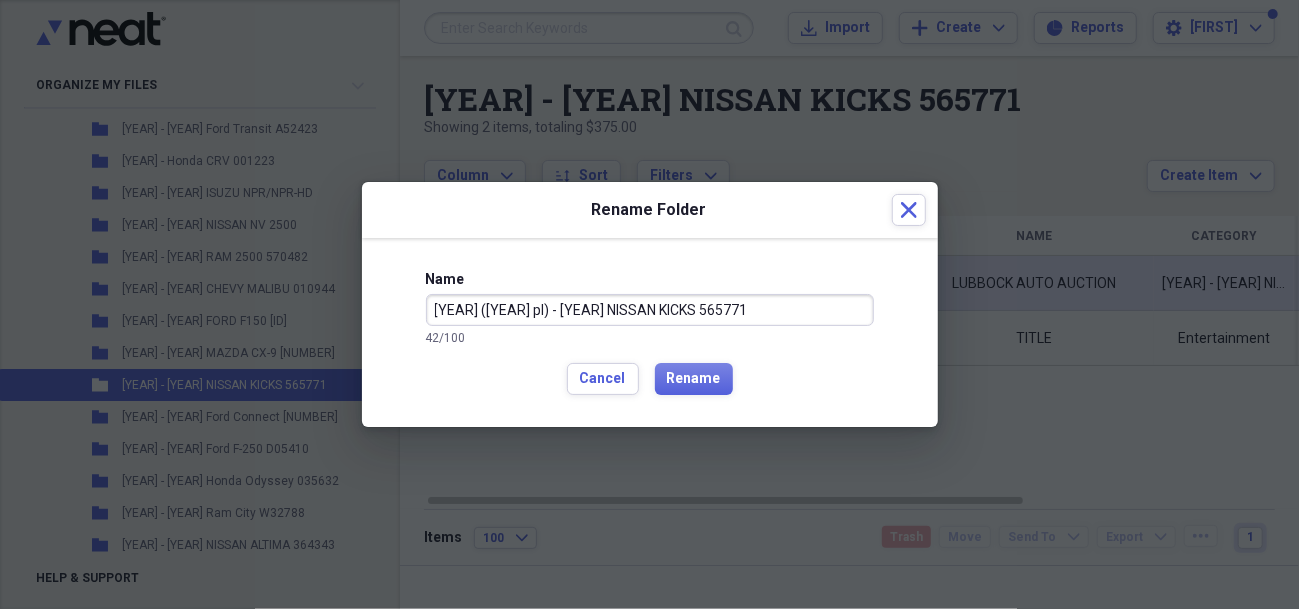 click on "[YEAR] ([YEAR] pl) - [YEAR] NISSAN KICKS 565771" at bounding box center [650, 310] 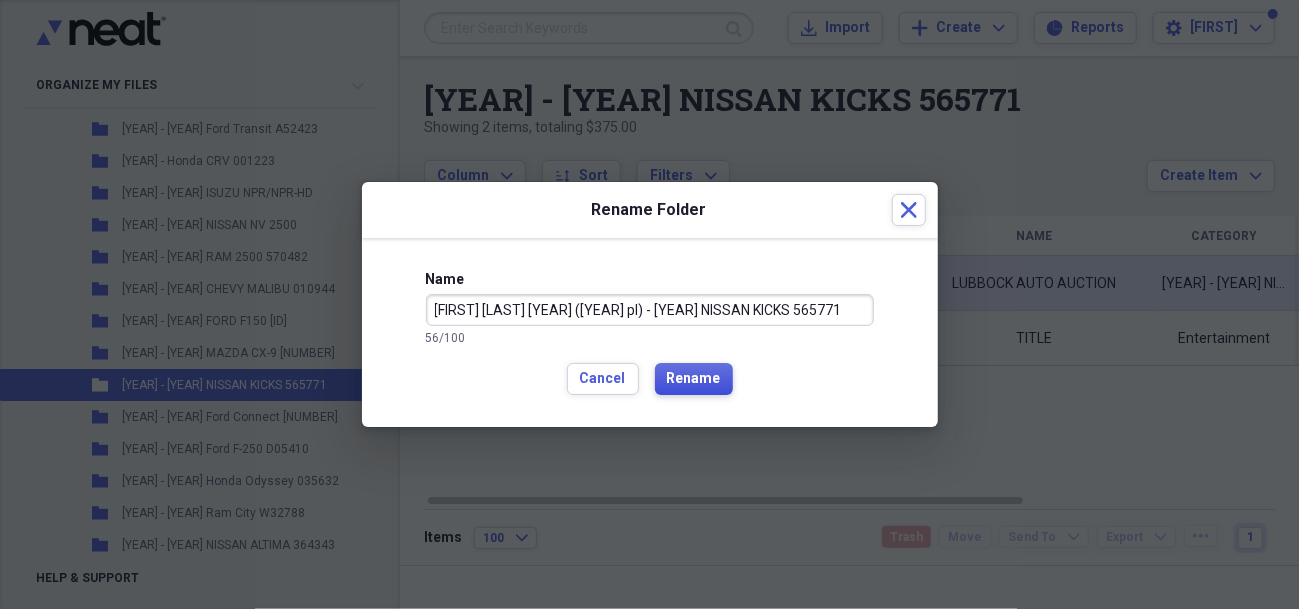 type on "[FIRST] [LAST] [YEAR] ([YEAR] pl) - [YEAR] NISSAN KICKS 565771" 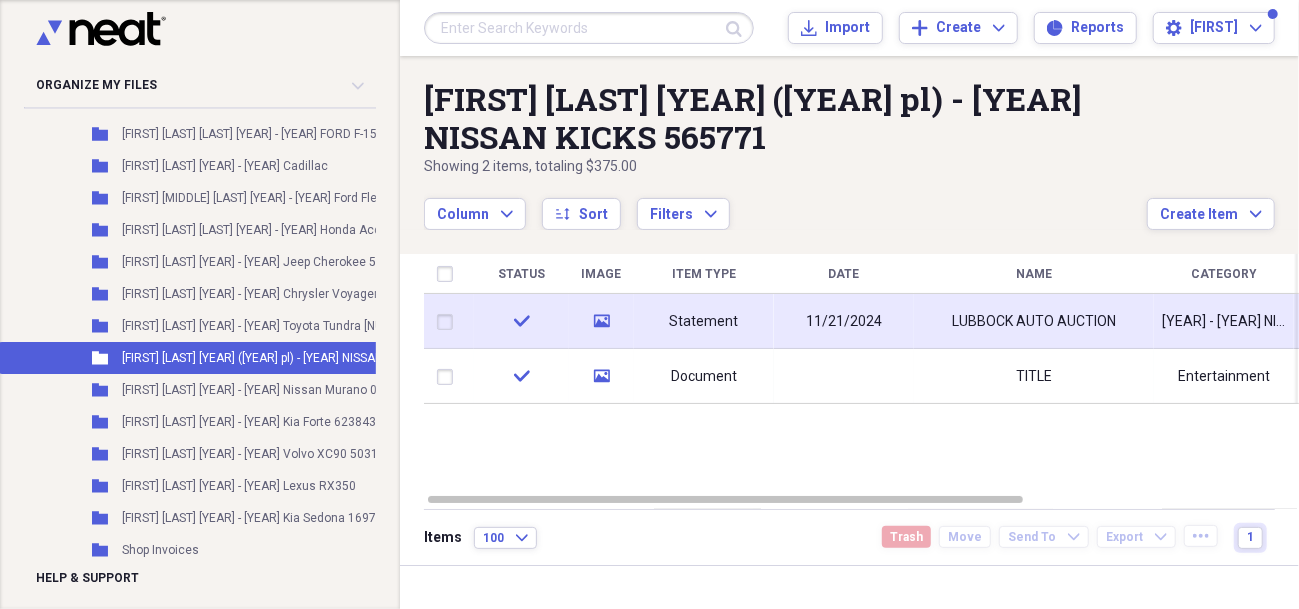 scroll, scrollTop: 2600, scrollLeft: 0, axis: vertical 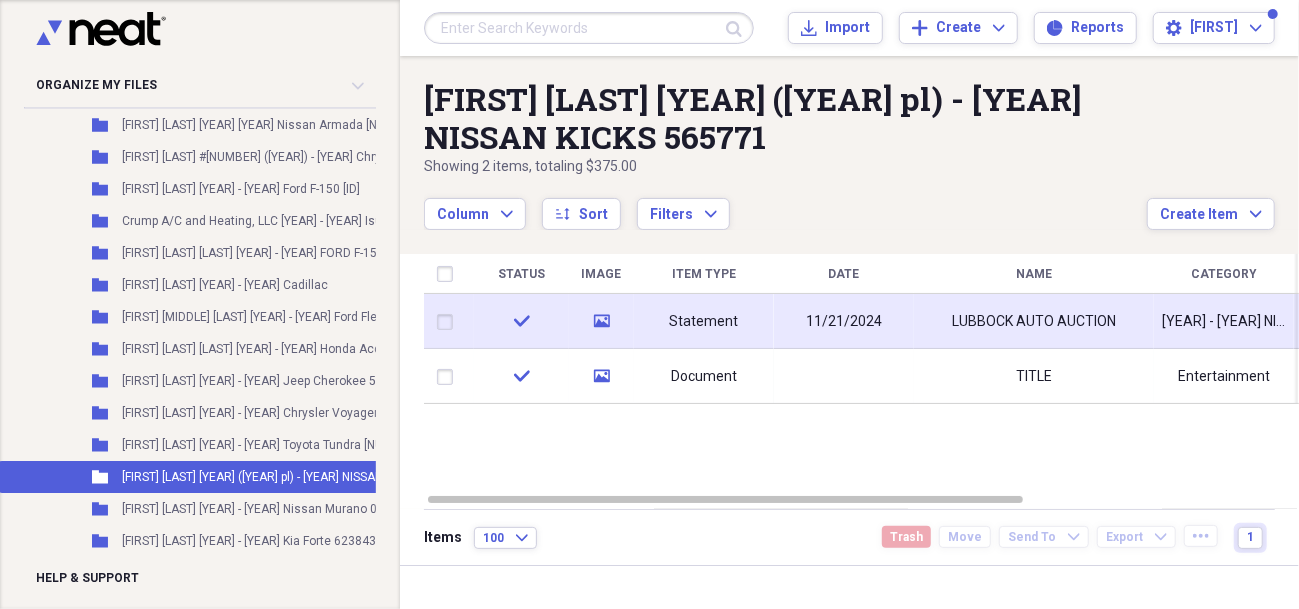 click on "[FIRST] [LAST] [YEAR] ([YEAR] pl) - [YEAR] NISSAN KICKS 565771" at bounding box center [292, 477] 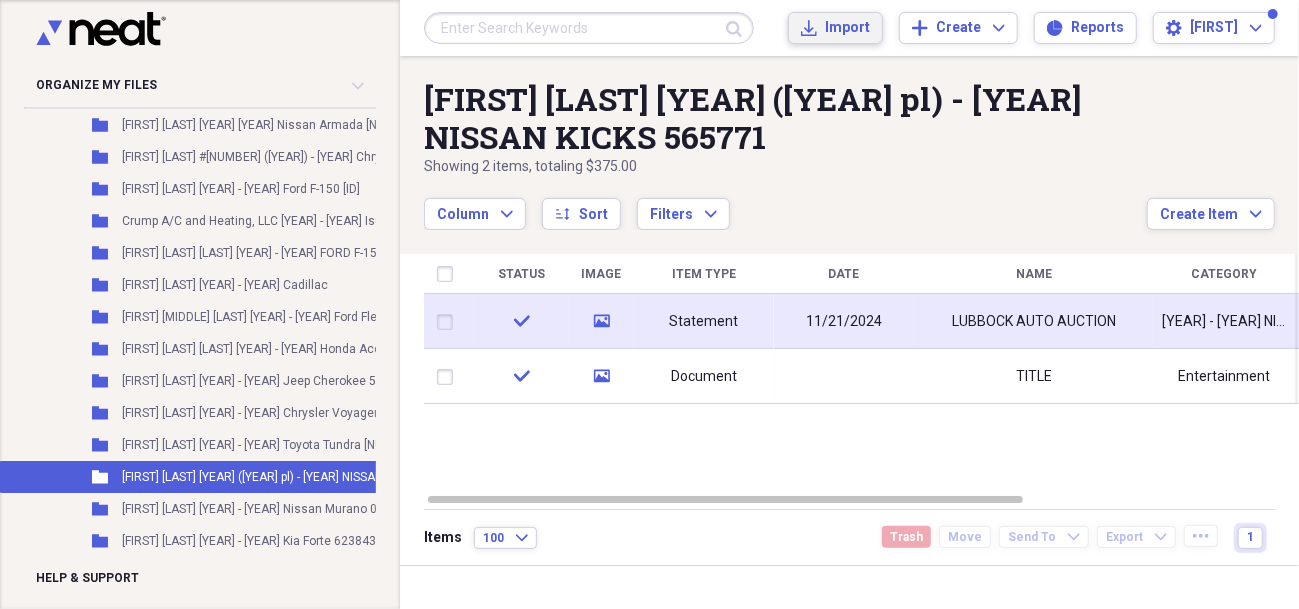 click on "Import" at bounding box center [847, 28] 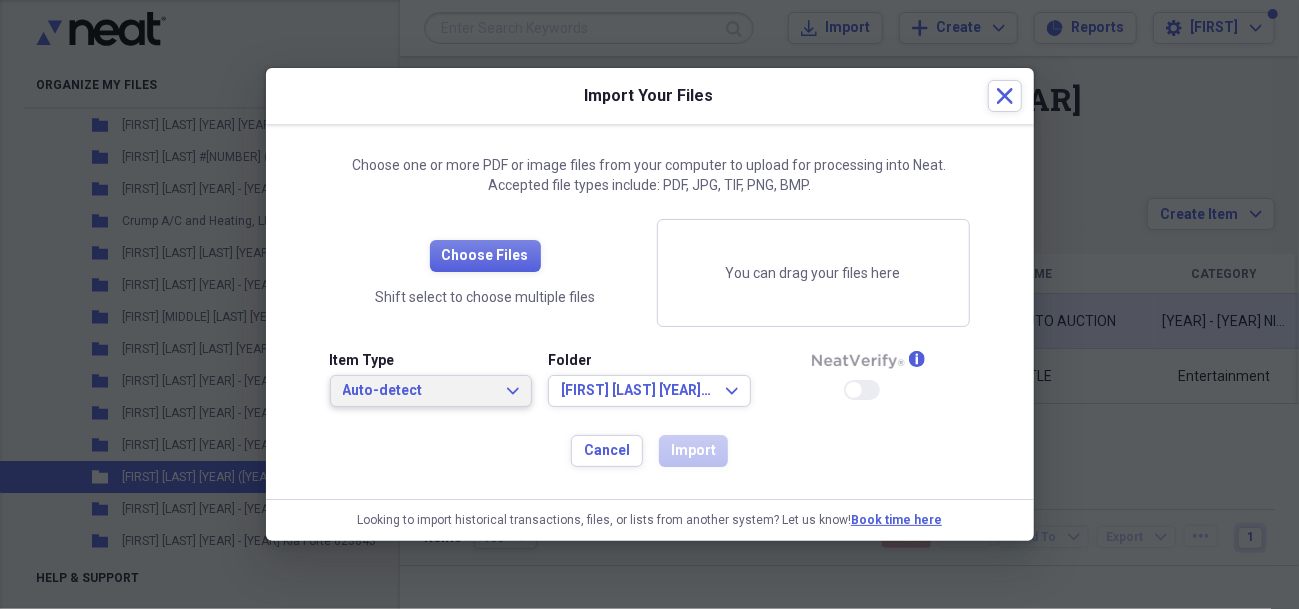 click on "Auto-detect" at bounding box center (419, 391) 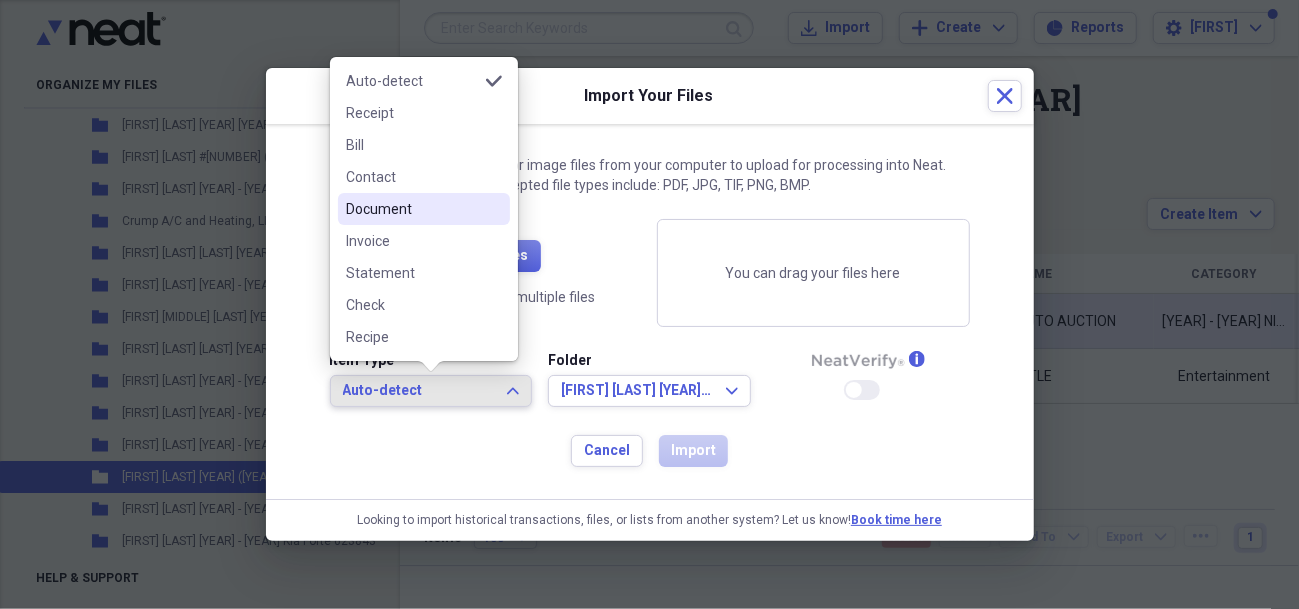 click on "Document" at bounding box center [424, 209] 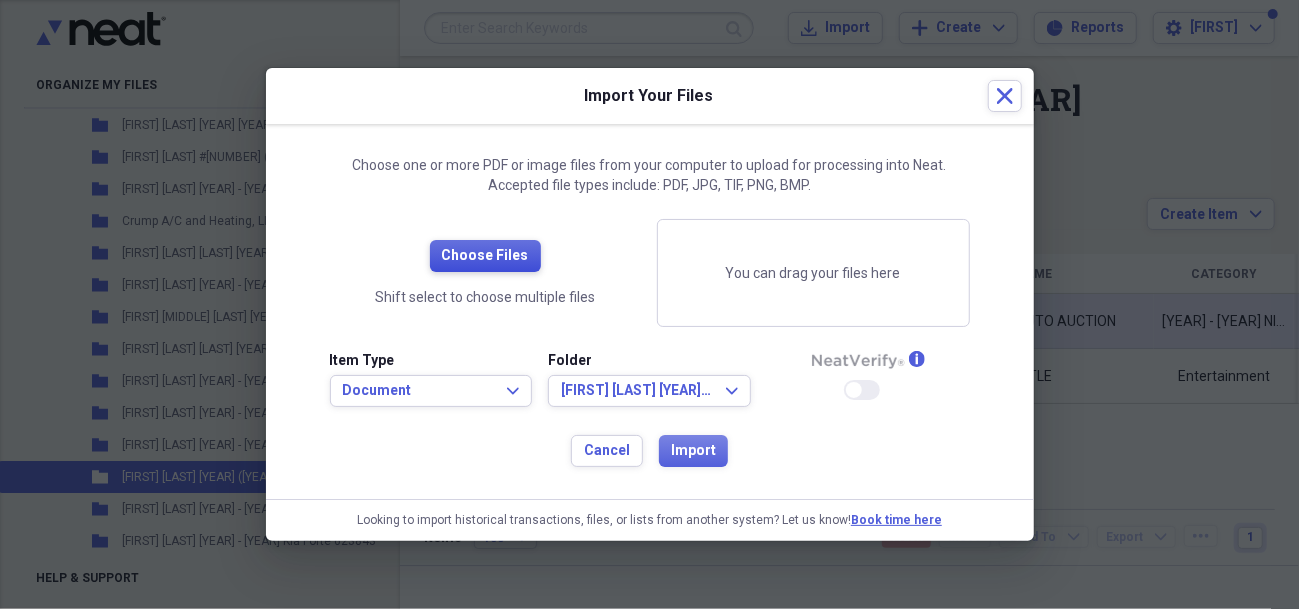 click on "Choose Files" at bounding box center (485, 256) 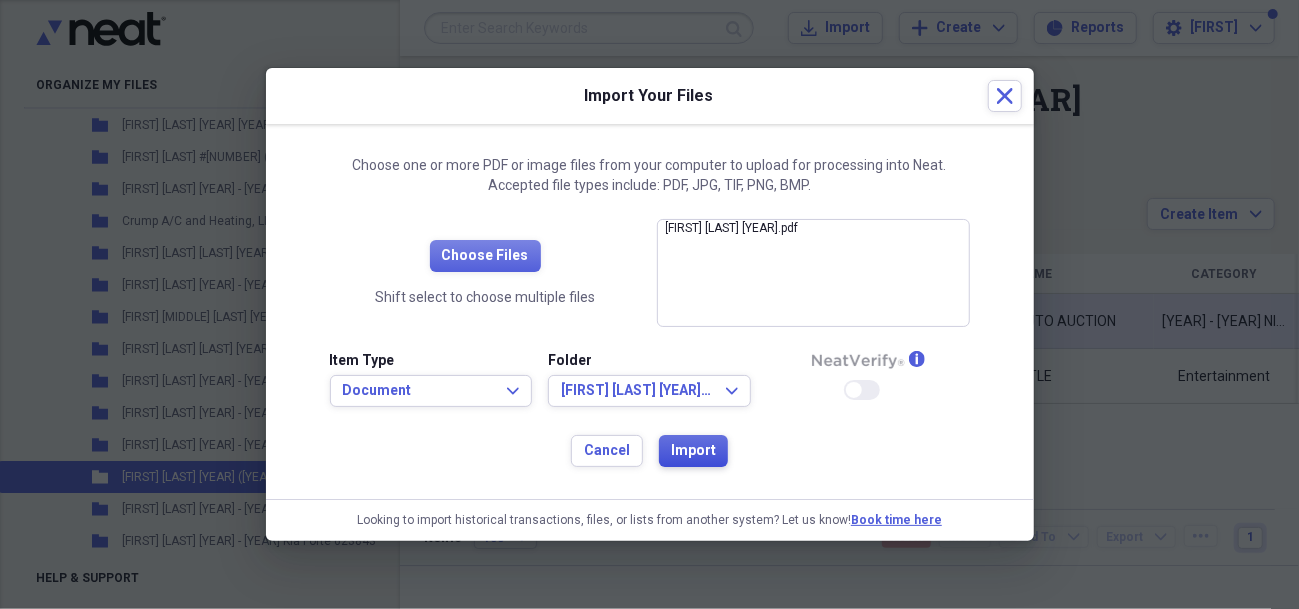 click on "Import" at bounding box center [693, 451] 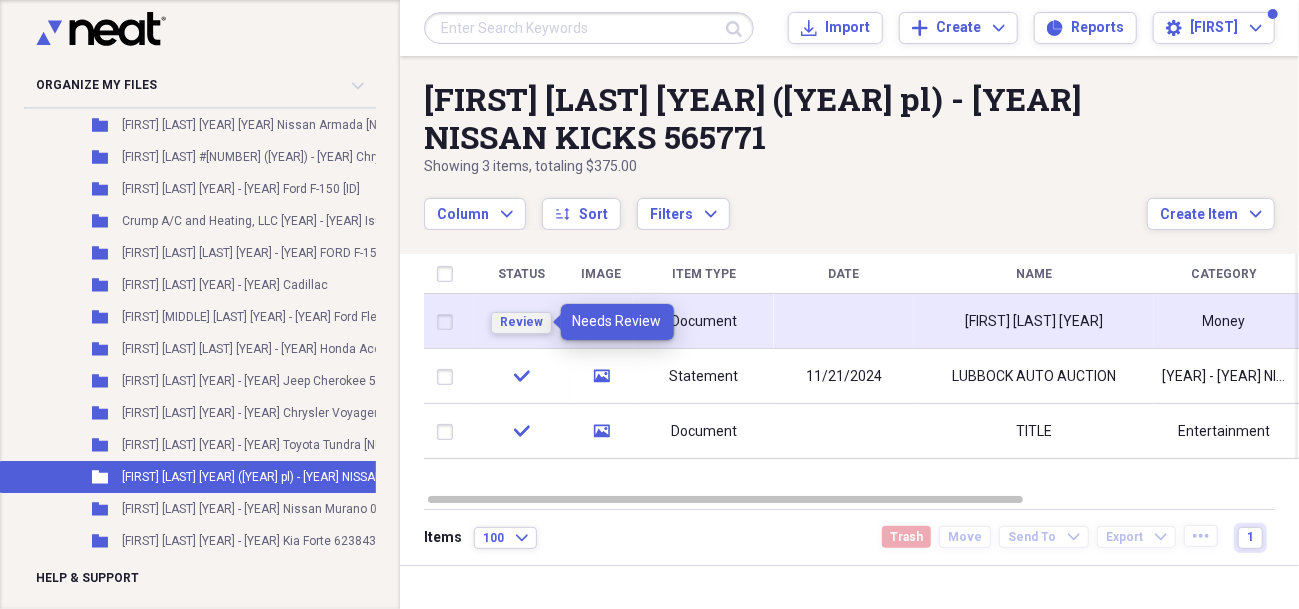 click on "Review" at bounding box center (521, 322) 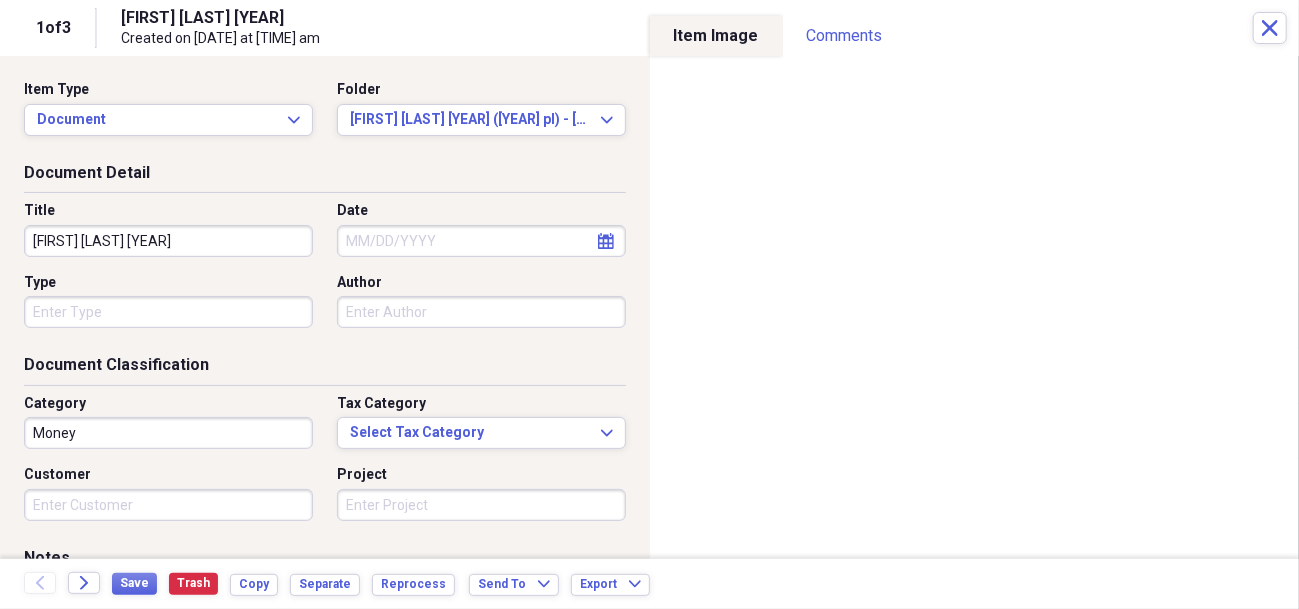click 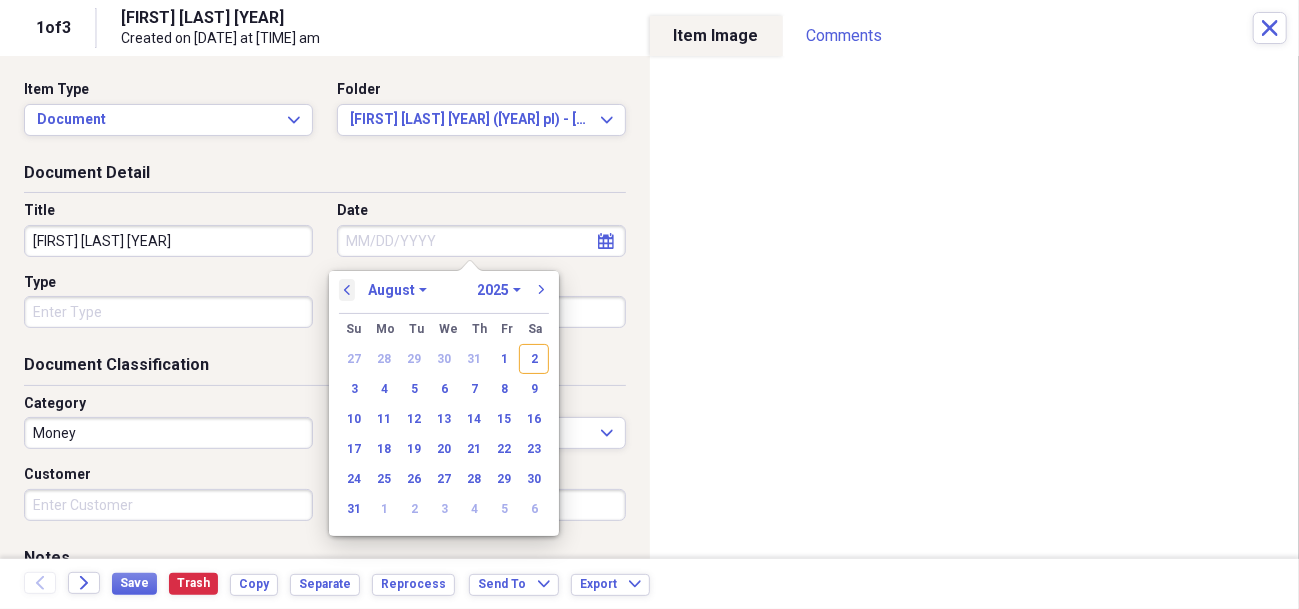 click on "previous" at bounding box center (347, 290) 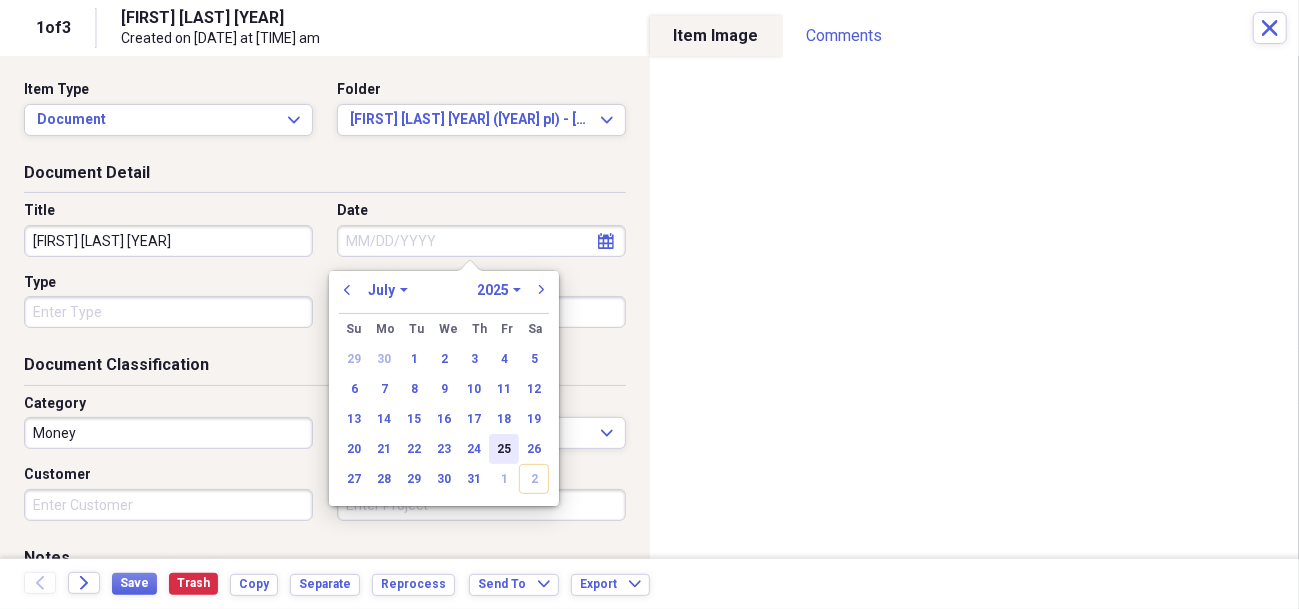 click on "25" at bounding box center [504, 449] 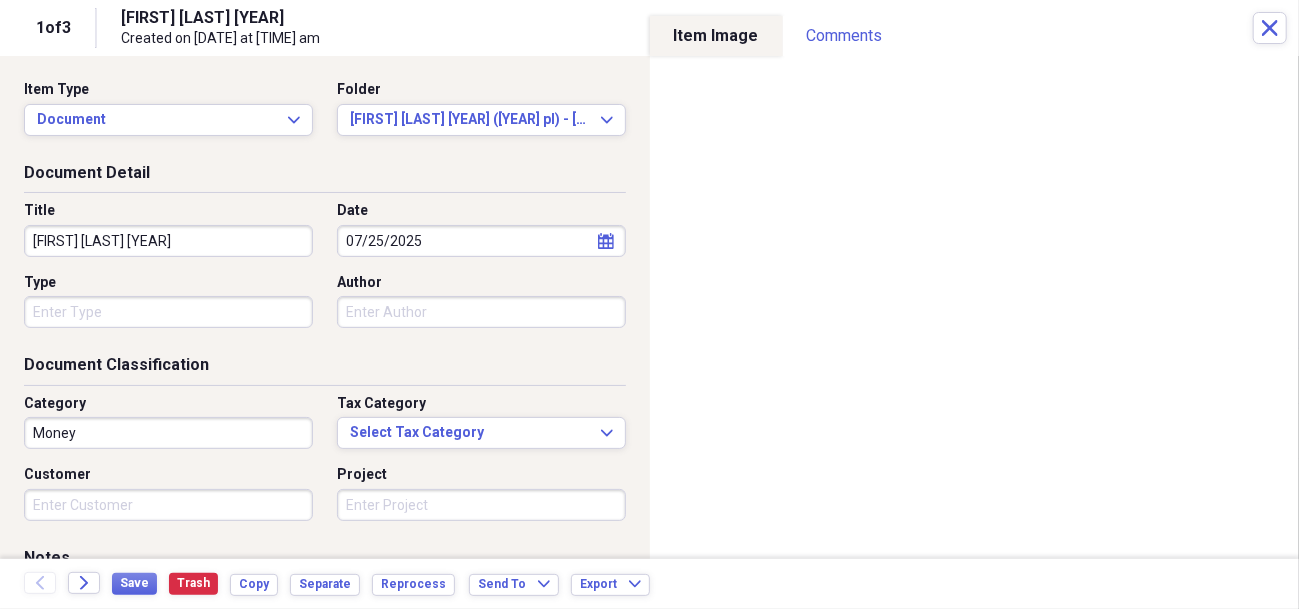 click on "Organize My Files 20 Collapse Unfiled Needs Review 20 Unfiled All Files Unfiled Unfiled Unfiled Saved Reports Collapse My Cabinet My Cabinet Add Folder Expand Folder Accts payable Add Folder Collapse Open Folder Flatland [CITY] Add Folder Folder [YEAR] - [YEAR] Ford F350 B91761 Add Folder Folder [YEAR] - [YEAR] Jeep Wrangler 243550 Add Folder Folder [YEAR] - [YEAR] Ford F250 A32580 Add Folder Folder [YEAR] - [YEAR] Mercedes-Benz CLS 092878 Add Folder Folder [YEAR] - [YEAR] Dodge Challenger 560451 Add Folder Folder [YEAR] - [YEAR] Ford F250SD C70188 Add Folder Folder [YEAR] - [YEAR] Jeep Wrangler 566131 Add Folder Folder [YEAR]-[YEAR] Dodge Journey 385579 Add Folder Folder [YEAR] - [YEAR] Jeep Renegade F48760 Add Folder Folder [YEAR] - [YEAR] Ford T250 B27374 Add Folder Folder [YEAR] - [YEAR] Ford F-150 E67204 Add Folder Folder [YEAR] - [YEAR] Jeep Grand Cherokee 665017 Add Folder Folder [YEAR] - [YEAR] Nissan Rogue 768054 Add Folder Folder [YEAR] - [YEAR] HONDA CIVIV 505899 Add Folder Folder Add Folder Folder" at bounding box center [649, 304] 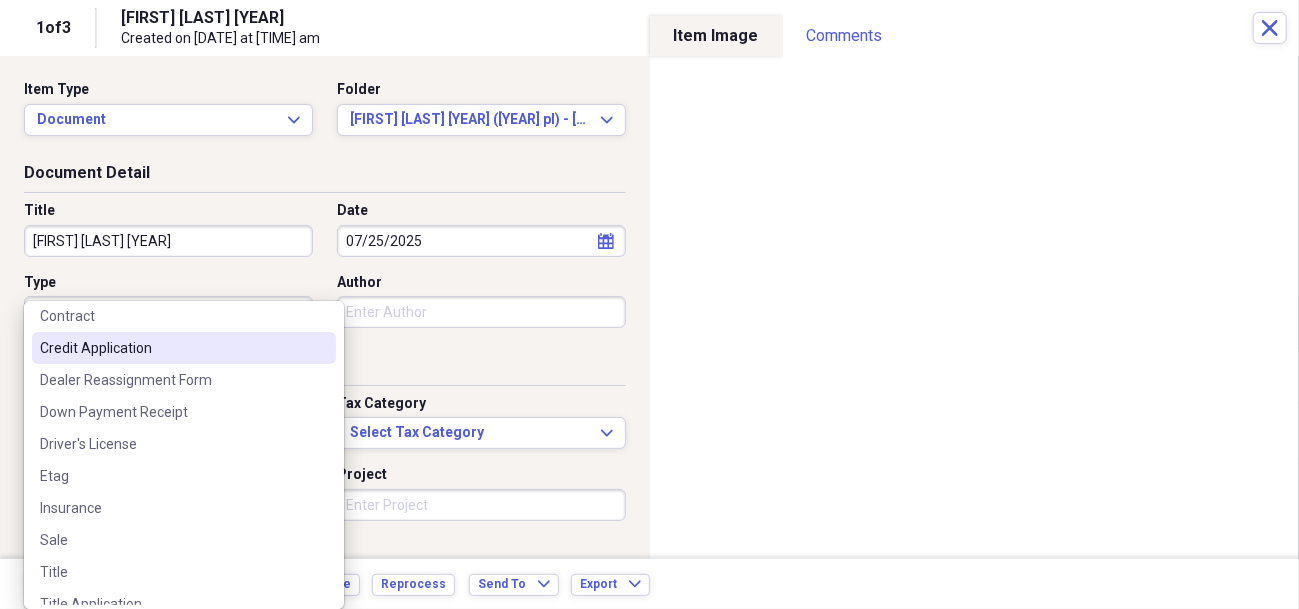 scroll, scrollTop: 251, scrollLeft: 0, axis: vertical 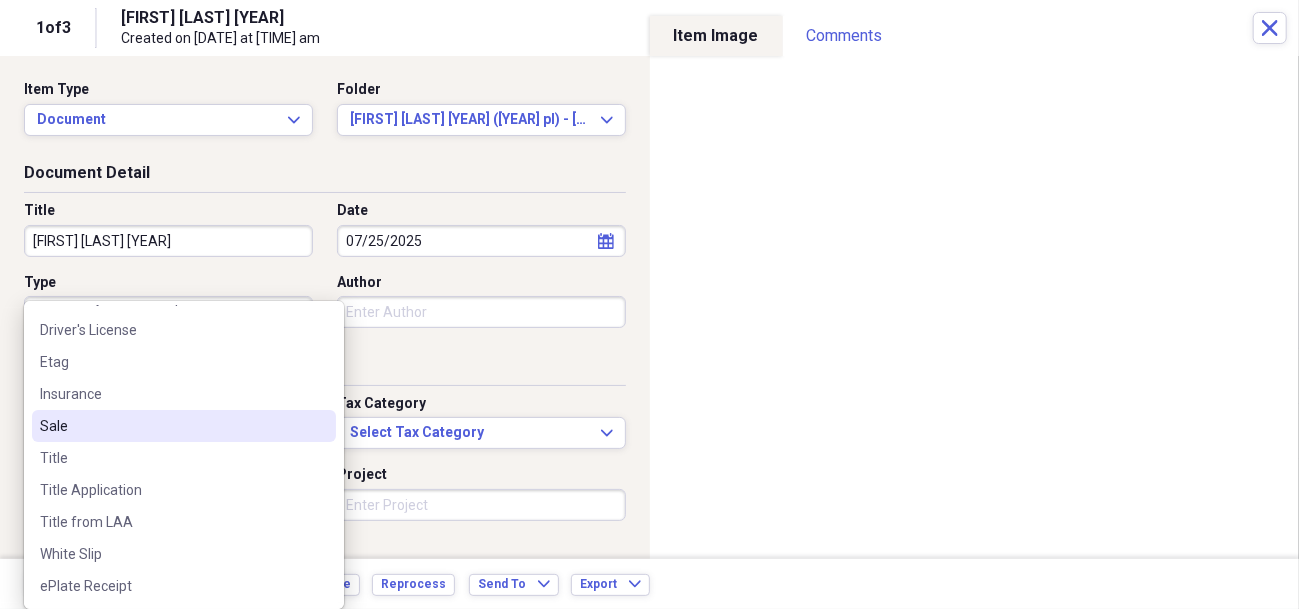 click on "Sale" at bounding box center (172, 426) 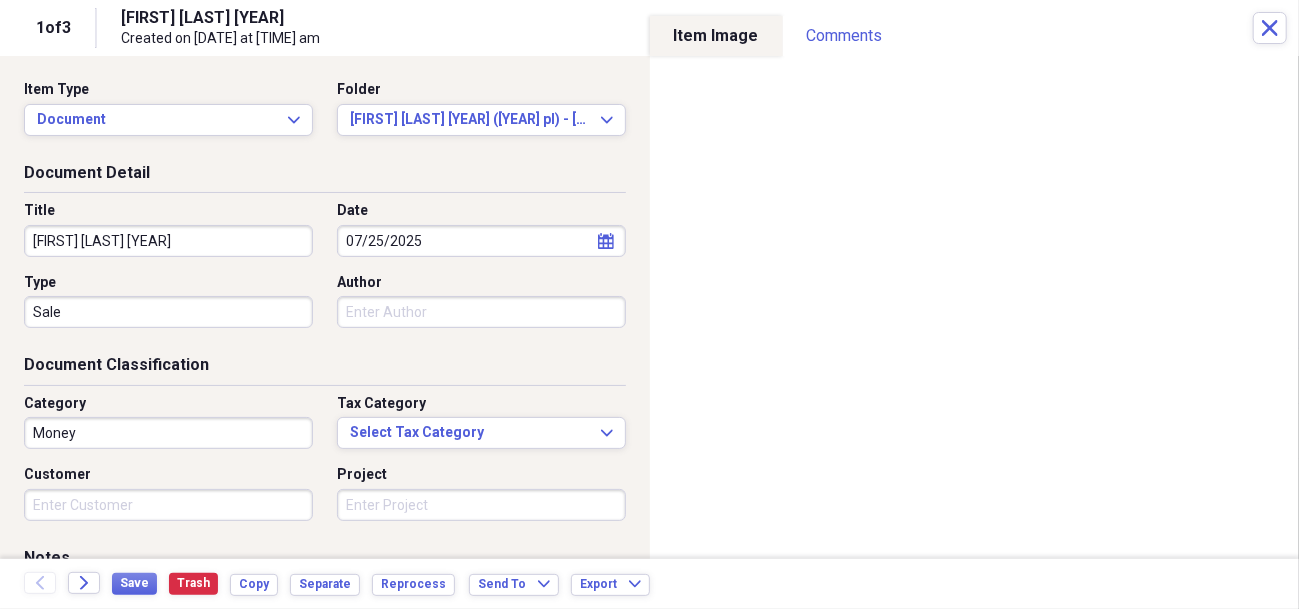 scroll, scrollTop: 200, scrollLeft: 0, axis: vertical 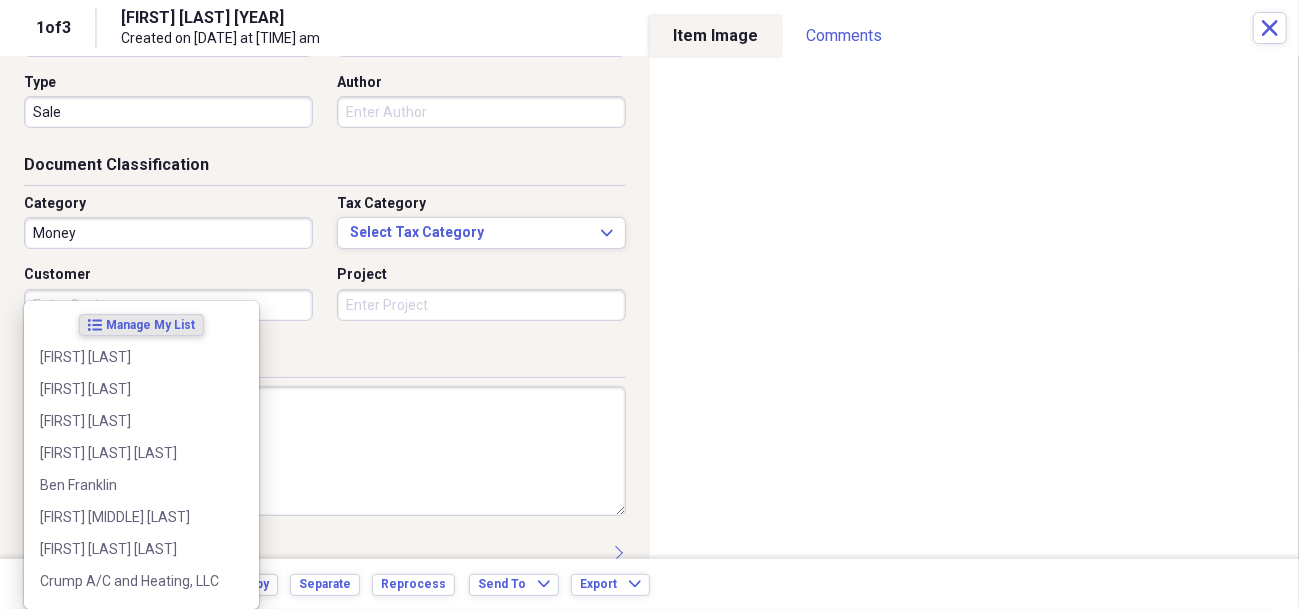 click on "Organize My Files 20 Collapse Unfiled Needs Review 20 Unfiled All Files Unfiled Unfiled Unfiled Saved Reports Collapse My Cabinet My Cabinet Add Folder Expand Folder Accts payable Add Folder Collapse Open Folder Flatland [CITY] Add Folder Folder [YEAR] - [YEAR] Ford F350 B91761 Add Folder Folder [YEAR] - [YEAR] Jeep Wrangler 243550 Add Folder Folder [YEAR] - [YEAR] Ford F250 A32580 Add Folder Folder [YEAR] - [YEAR] Mercedes-Benz CLS 092878 Add Folder Folder [YEAR] - [YEAR] Dodge Challenger 560451 Add Folder Folder [YEAR] - [YEAR] Ford F250SD C70188 Add Folder Folder [YEAR] - [YEAR] Jeep Wrangler 566131 Add Folder Folder [YEAR]-[YEAR] Dodge Journey 385579 Add Folder Folder [YEAR] - [YEAR] Jeep Renegade F48760 Add Folder Folder [YEAR] - [YEAR] Ford T250 B27374 Add Folder Folder [YEAR] - [YEAR] Ford F-150 E67204 Add Folder Folder [YEAR] - [YEAR] Jeep Grand Cherokee 665017 Add Folder Folder [YEAR] - [YEAR] Nissan Rogue 768054 Add Folder Folder [YEAR] - [YEAR] HONDA CIVIV 505899 Add Folder Folder Add Folder Folder" at bounding box center [649, 304] 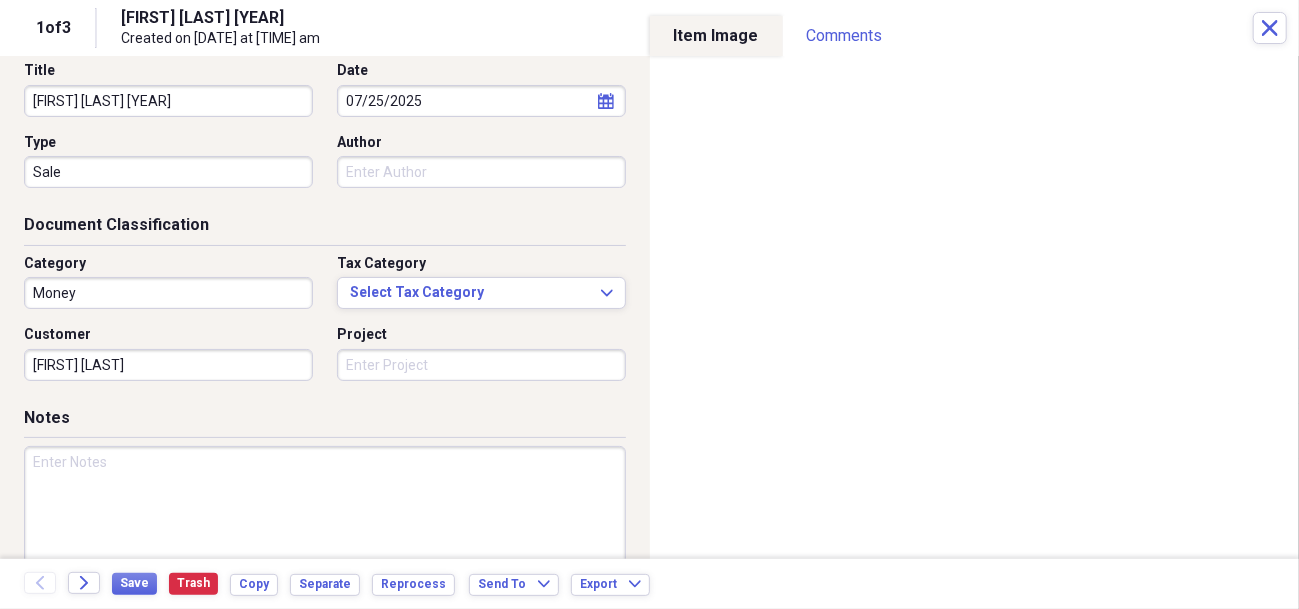 scroll, scrollTop: 229, scrollLeft: 0, axis: vertical 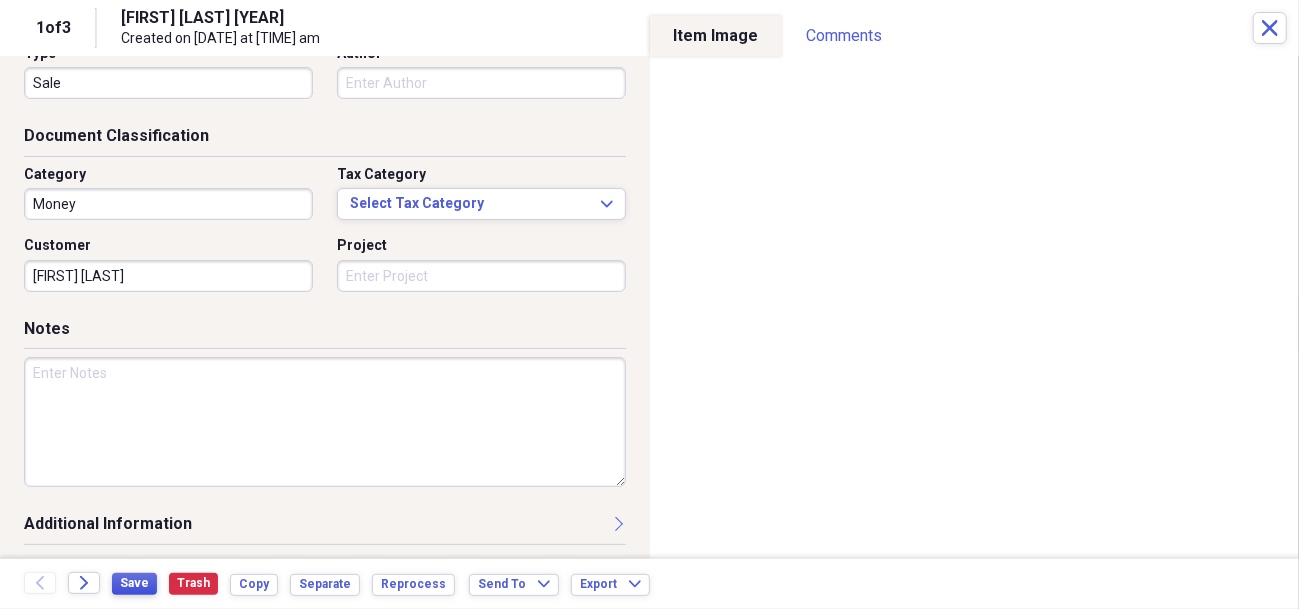 click on "Save" at bounding box center (134, 583) 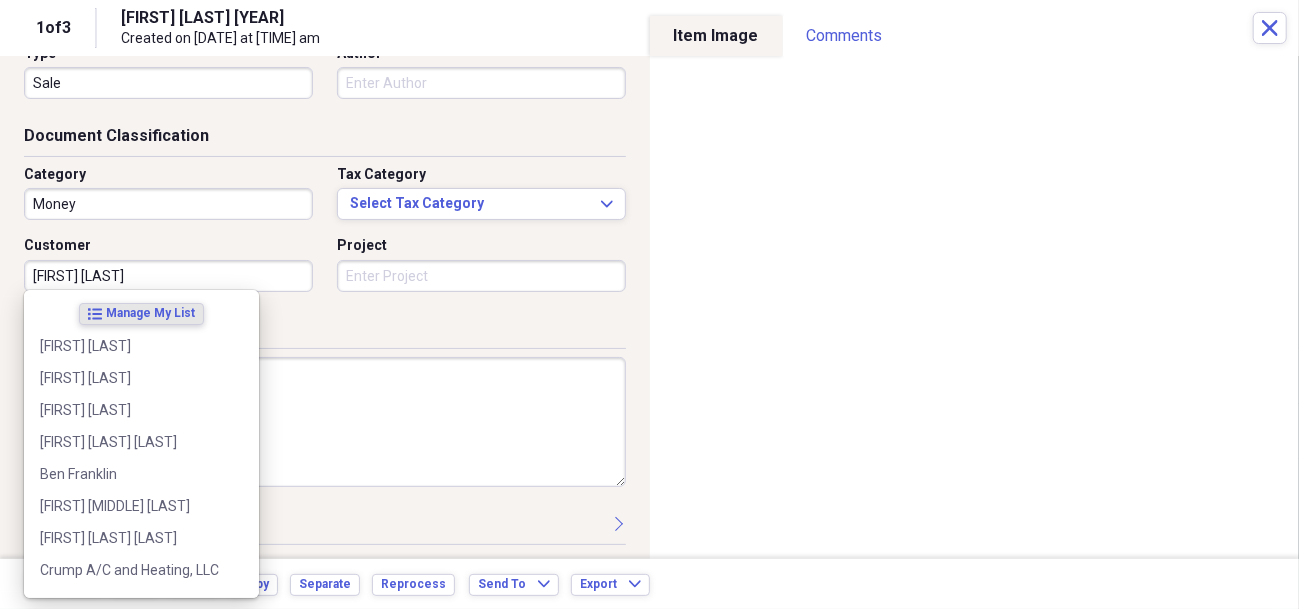 click on "[FIRST] [LAST]" at bounding box center (168, 276) 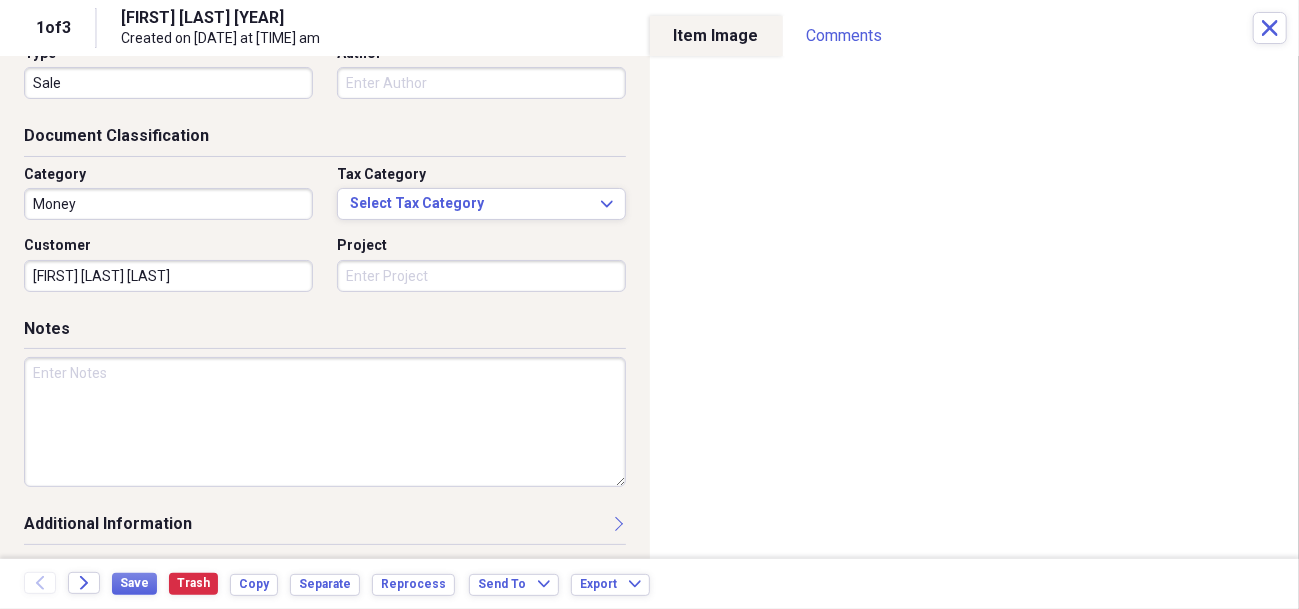 type on "[FIRST] [LAST] [LAST]" 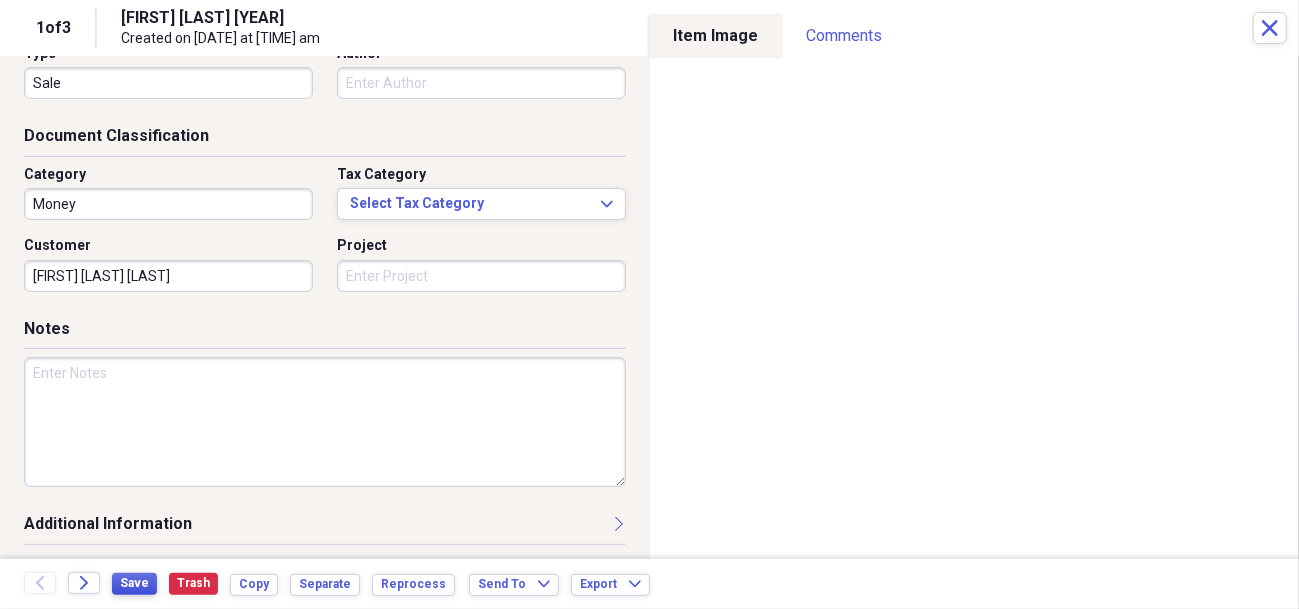 click on "Save" at bounding box center [134, 584] 